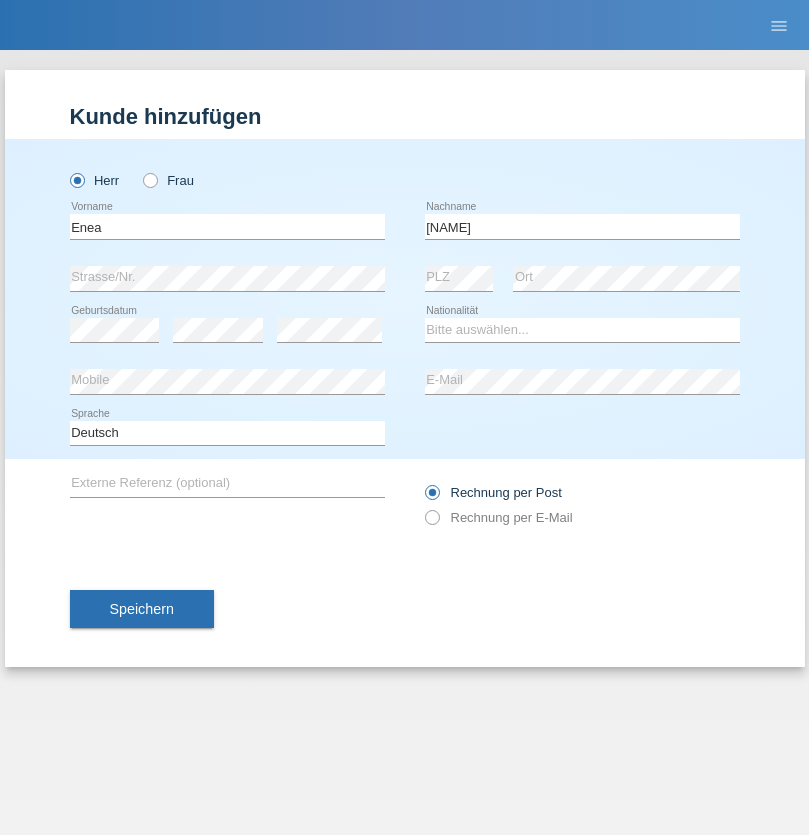 scroll, scrollTop: 0, scrollLeft: 0, axis: both 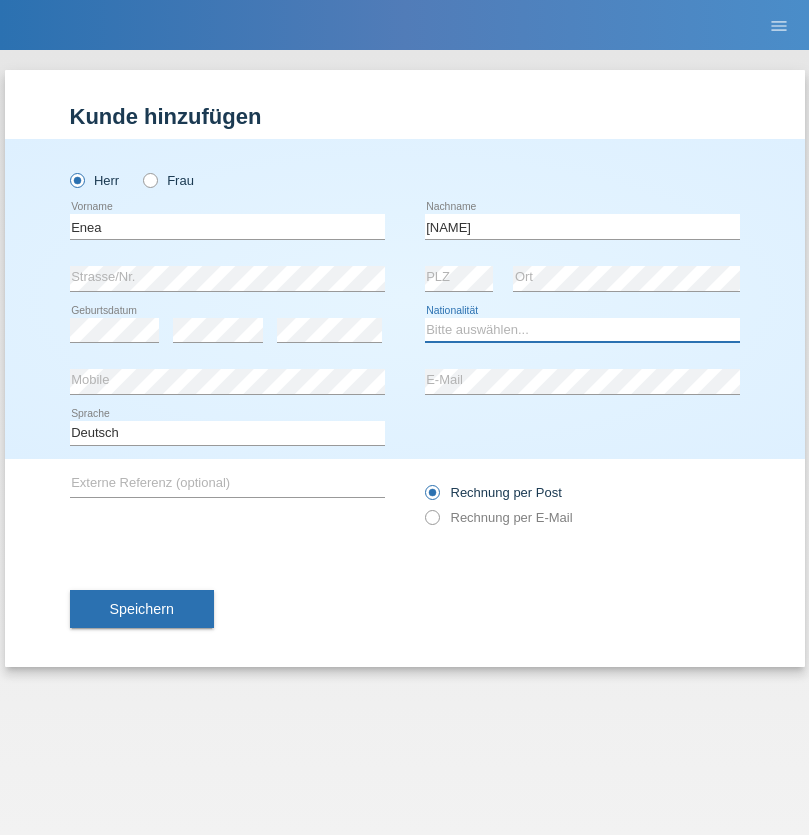 select on "OM" 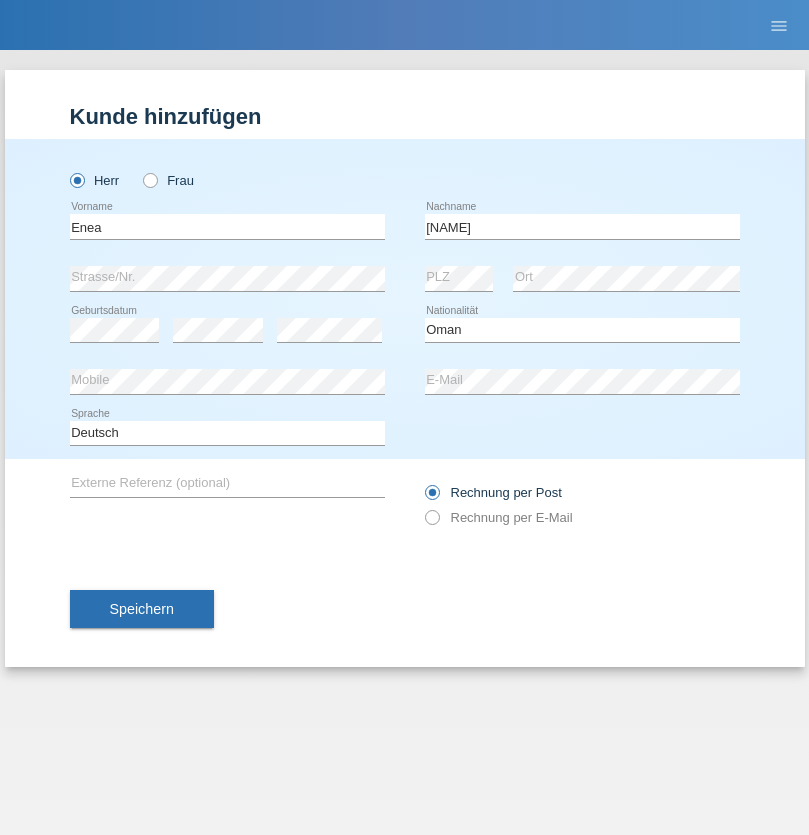 select on "C" 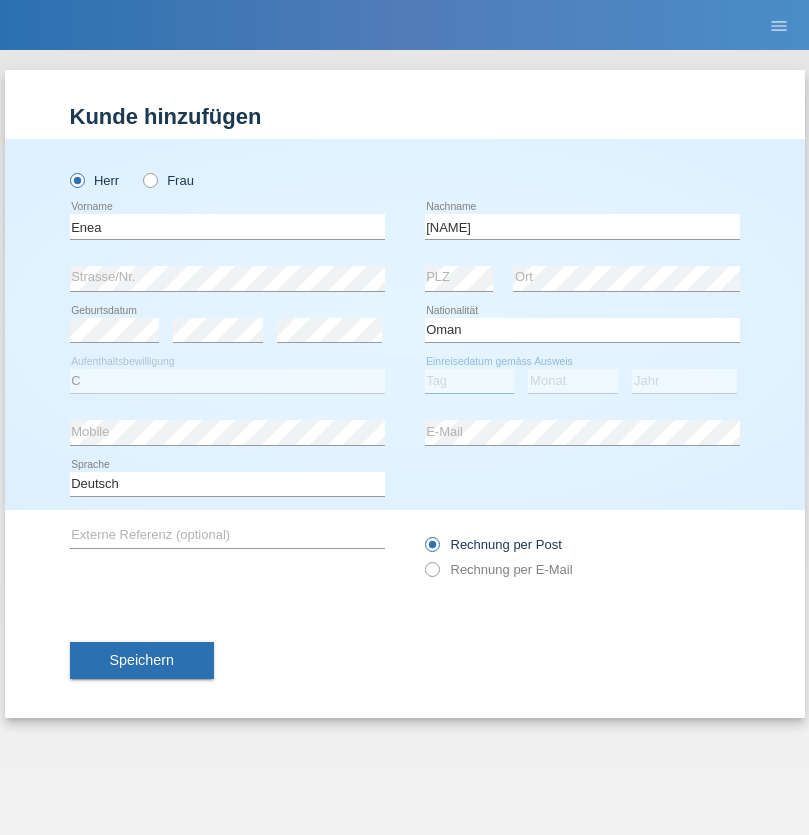 select on "17" 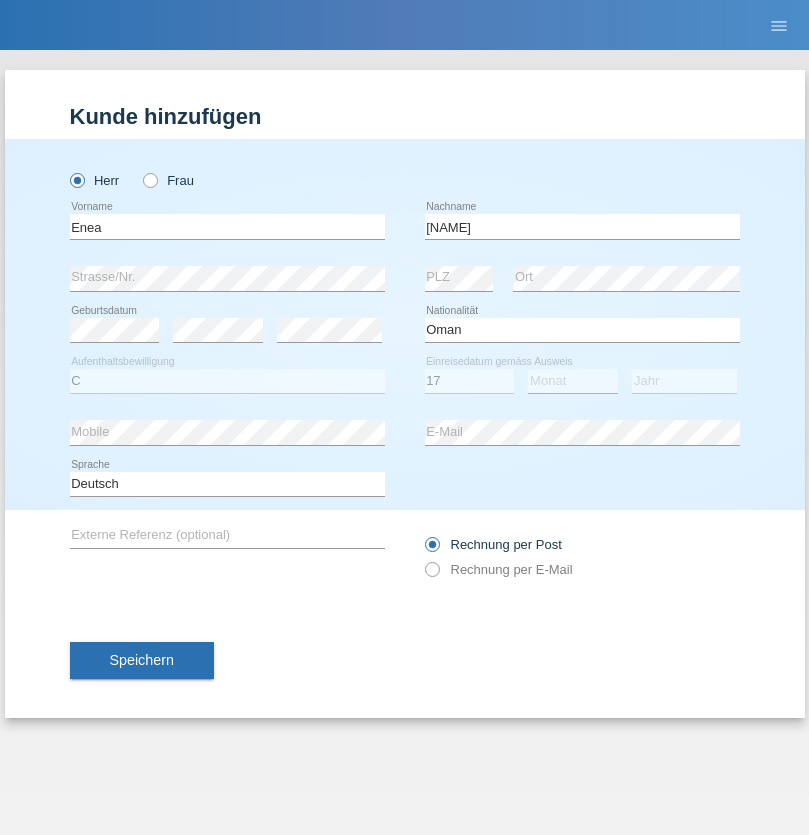 select on "06" 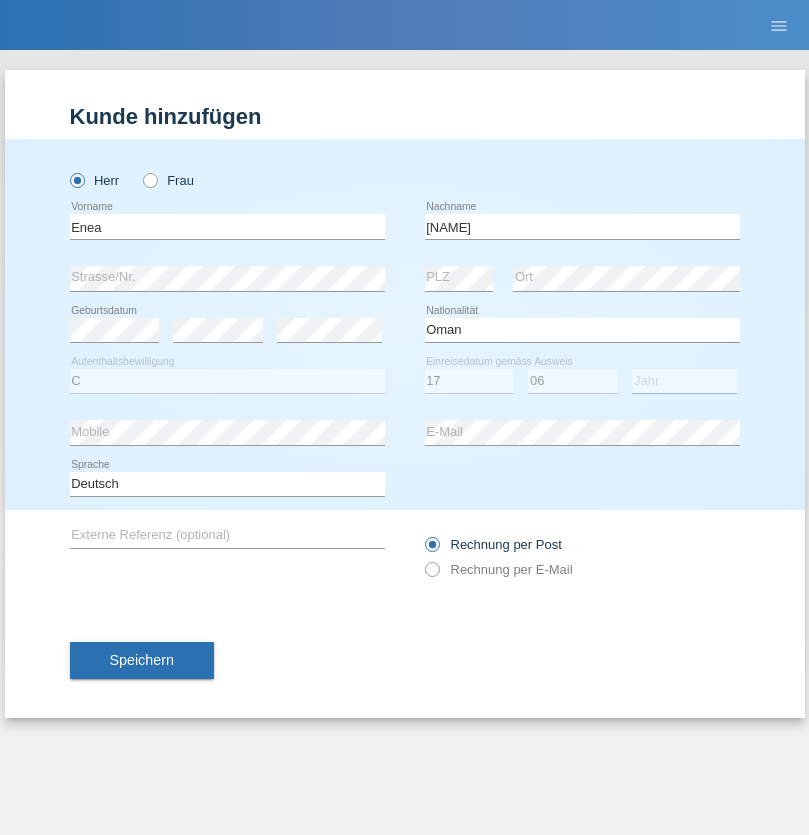 select on "2021" 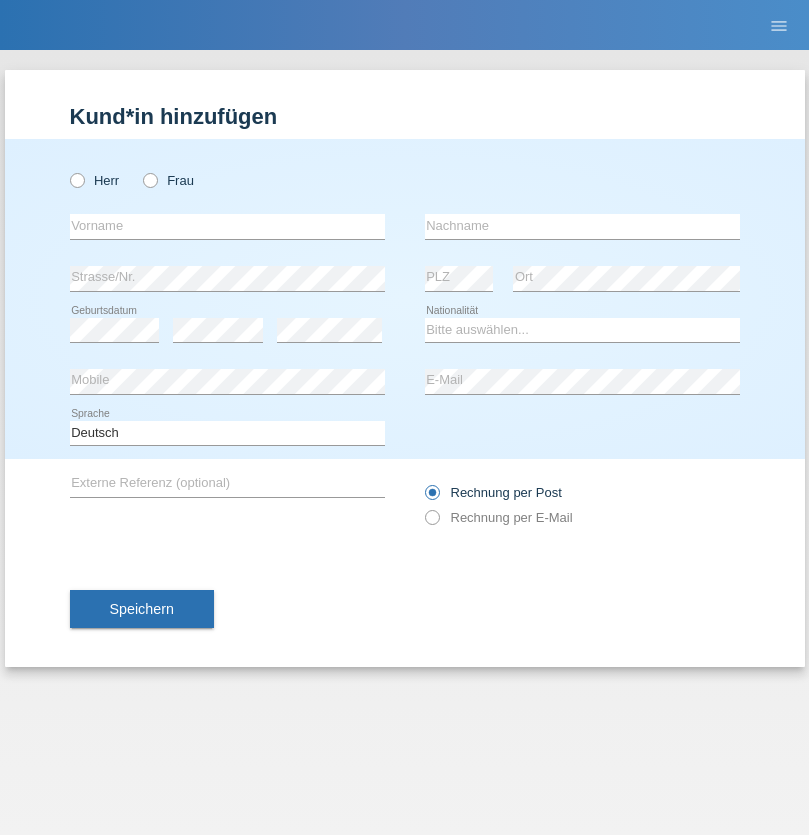 scroll, scrollTop: 0, scrollLeft: 0, axis: both 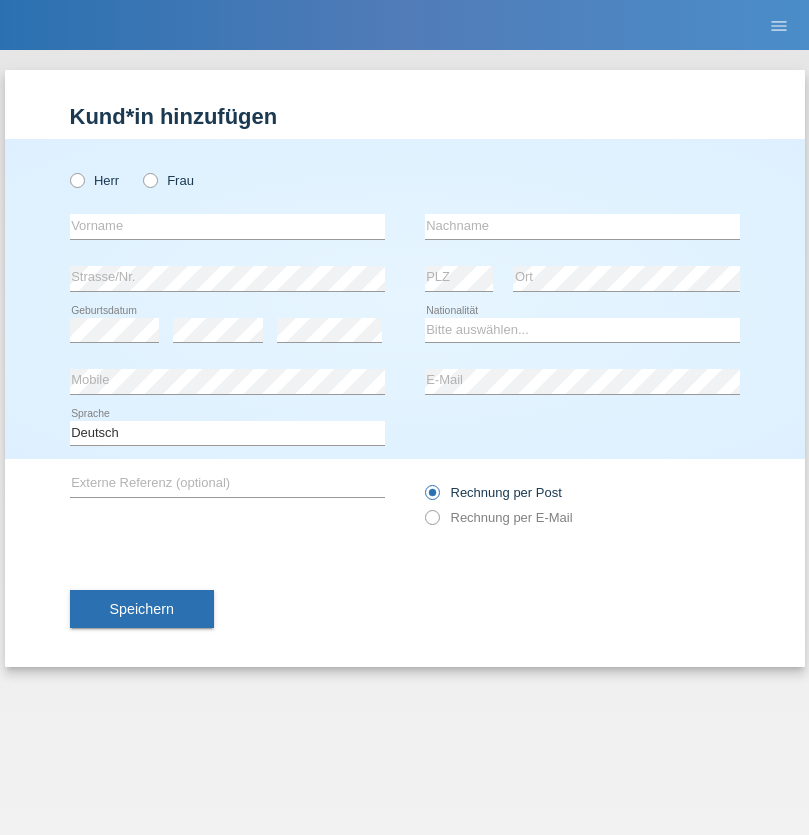 radio on "true" 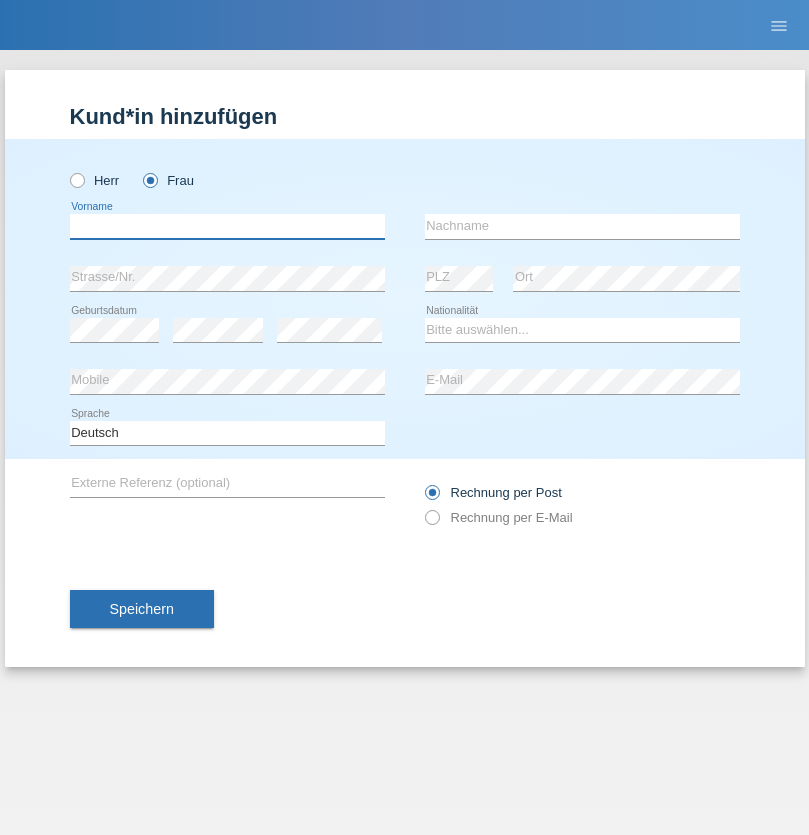 click at bounding box center (227, 226) 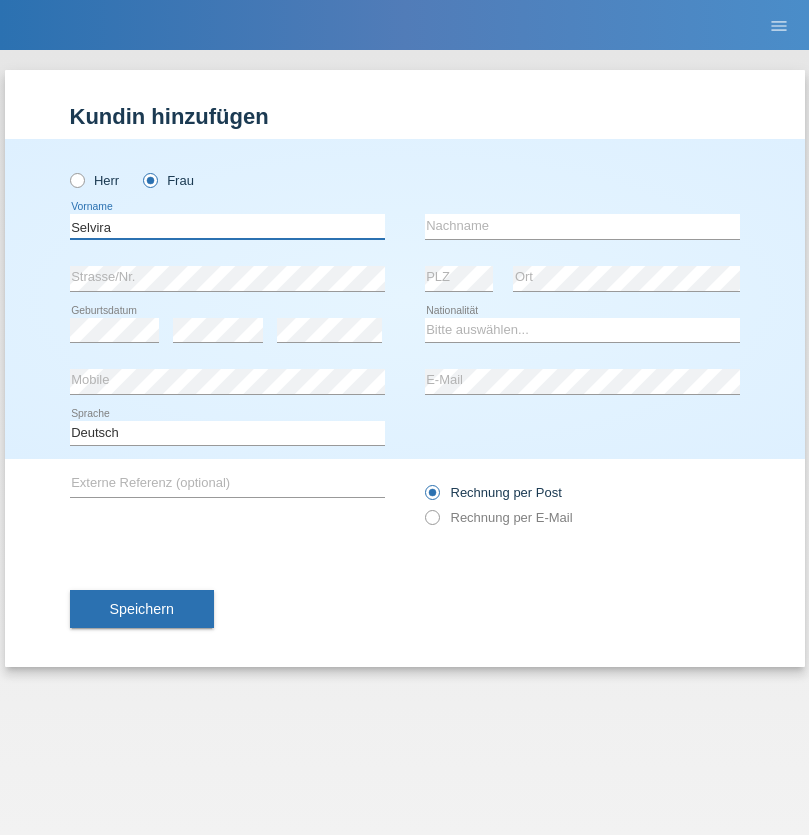 type on "Selvira" 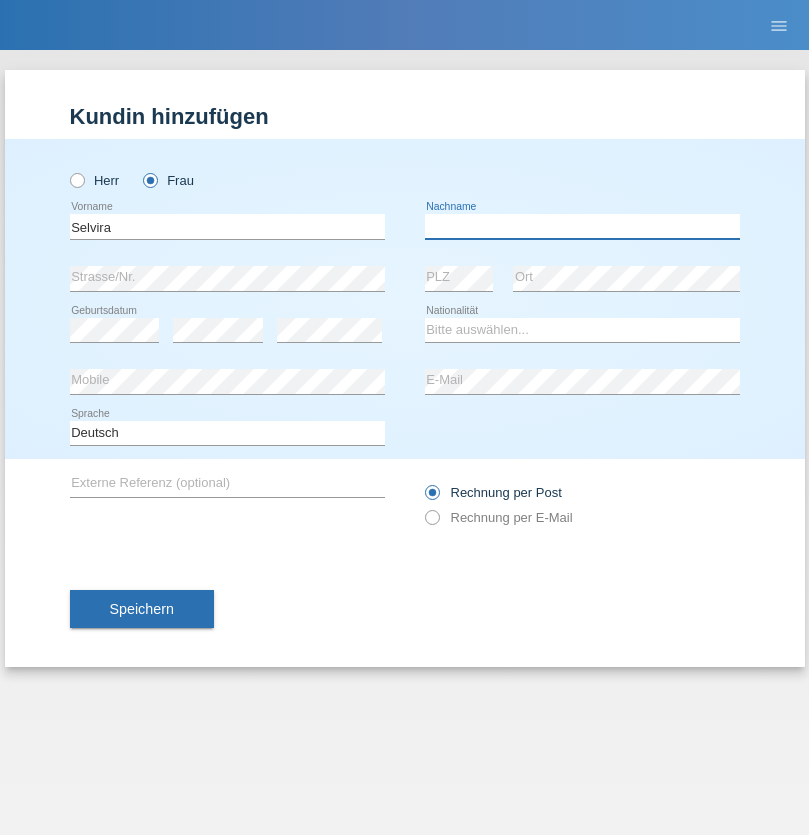 click at bounding box center [582, 226] 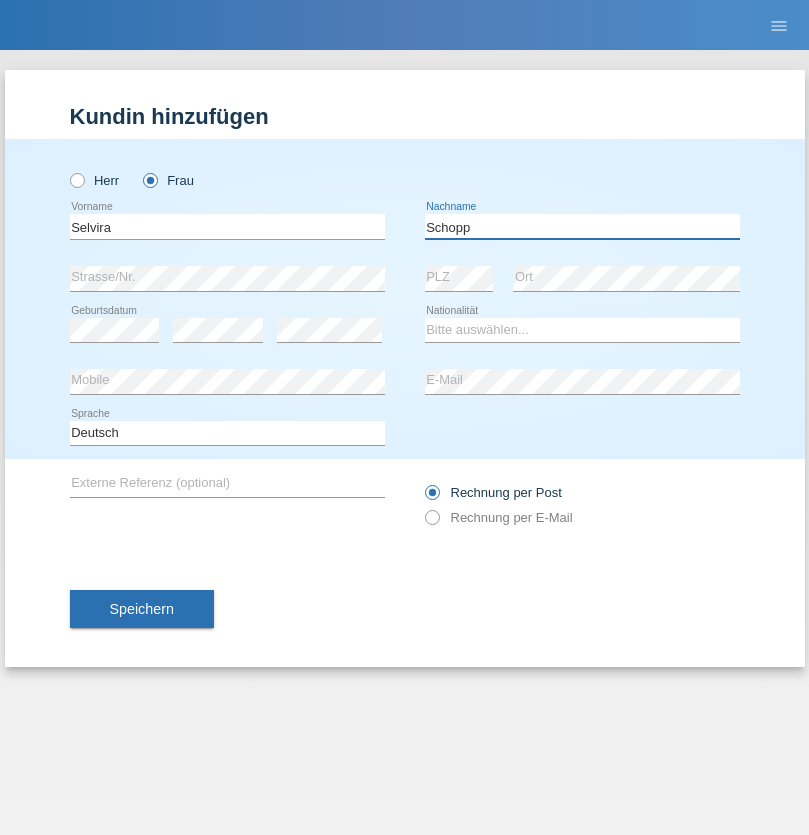 type on "Schopp" 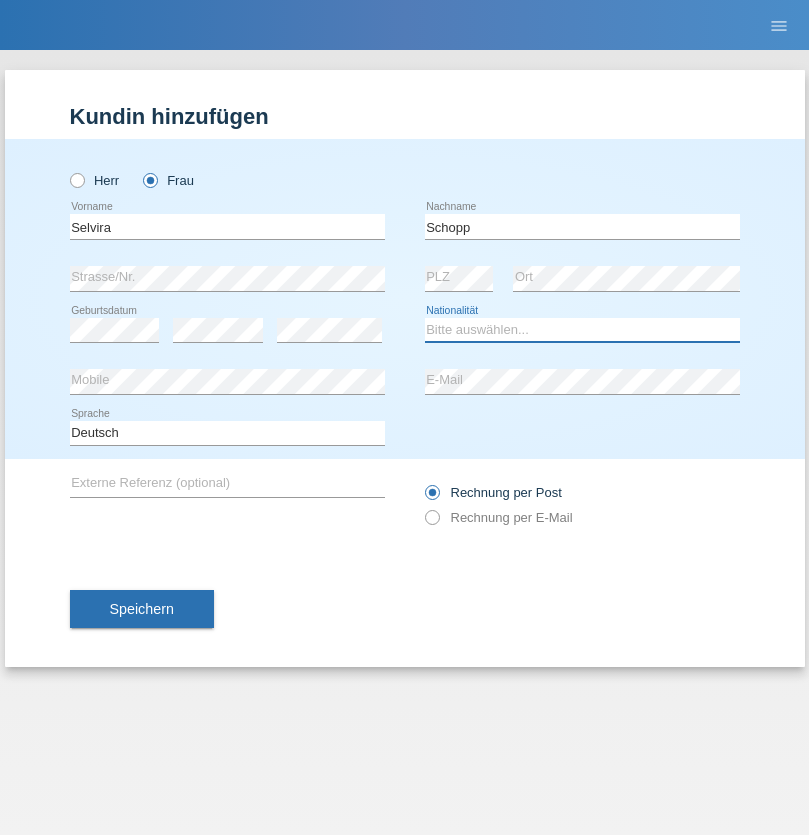 select on "CH" 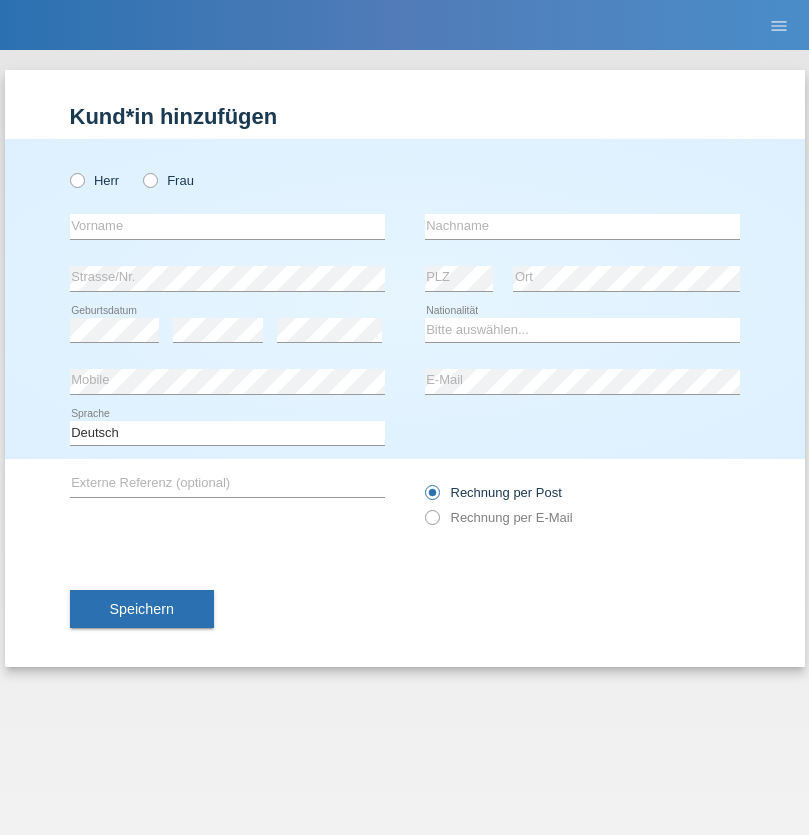 scroll, scrollTop: 0, scrollLeft: 0, axis: both 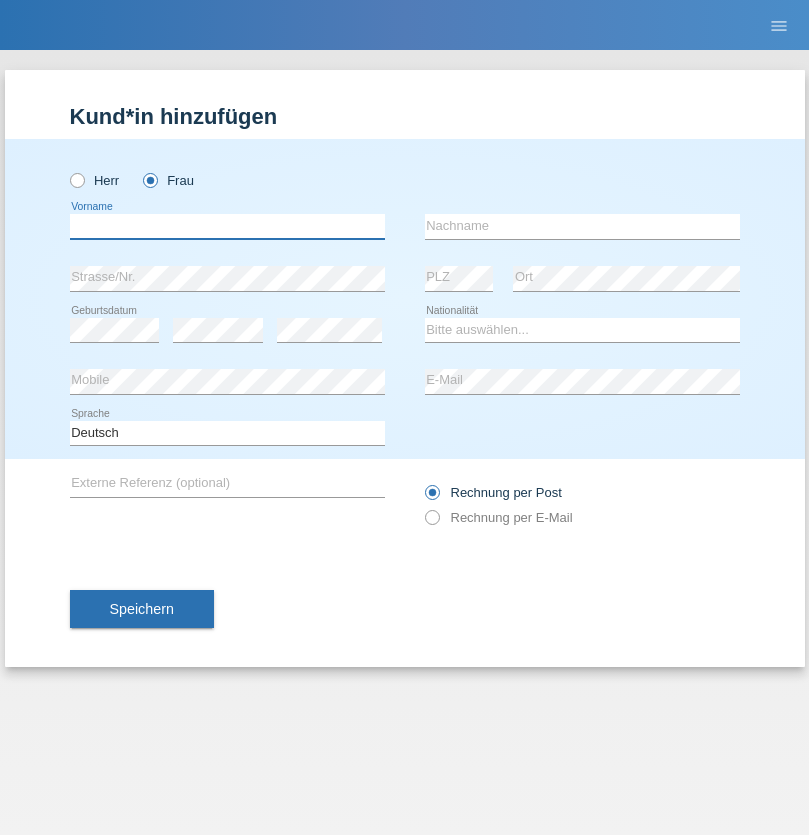 click at bounding box center (227, 226) 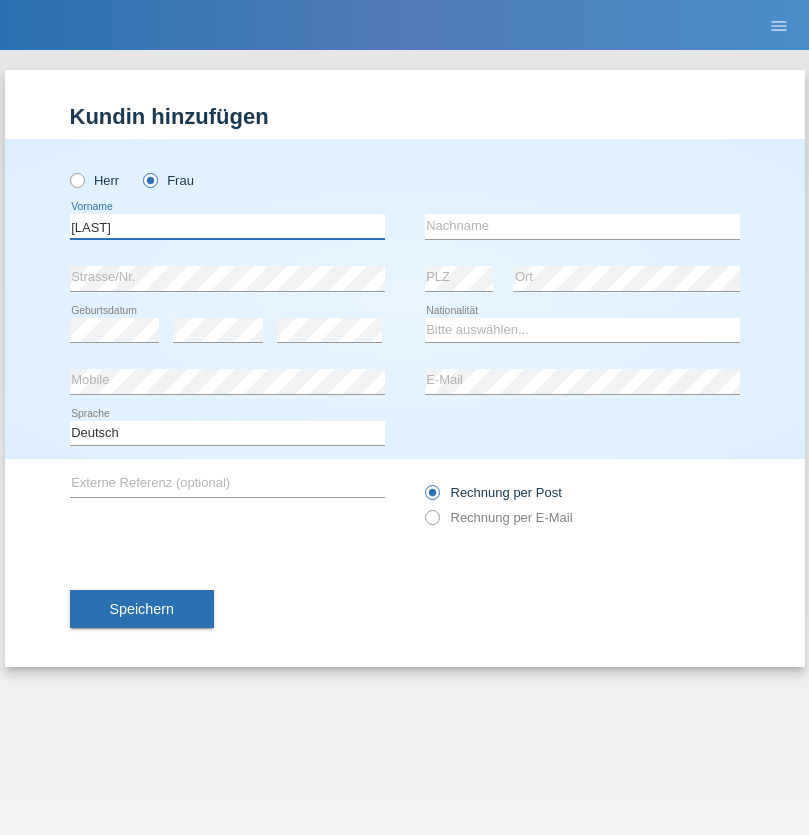 type on "MICHAELA" 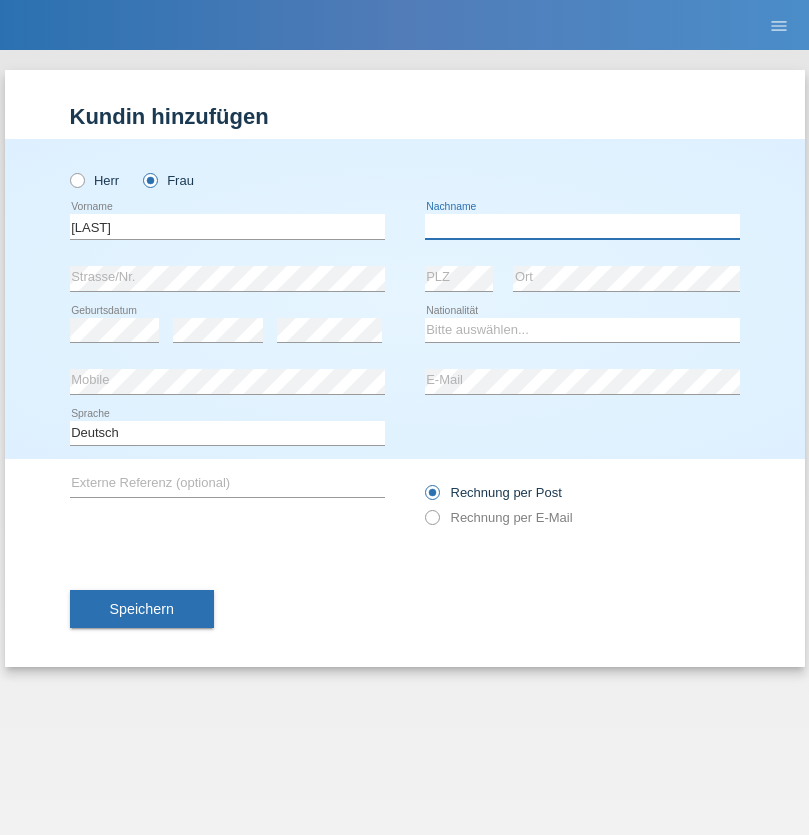 click at bounding box center [582, 226] 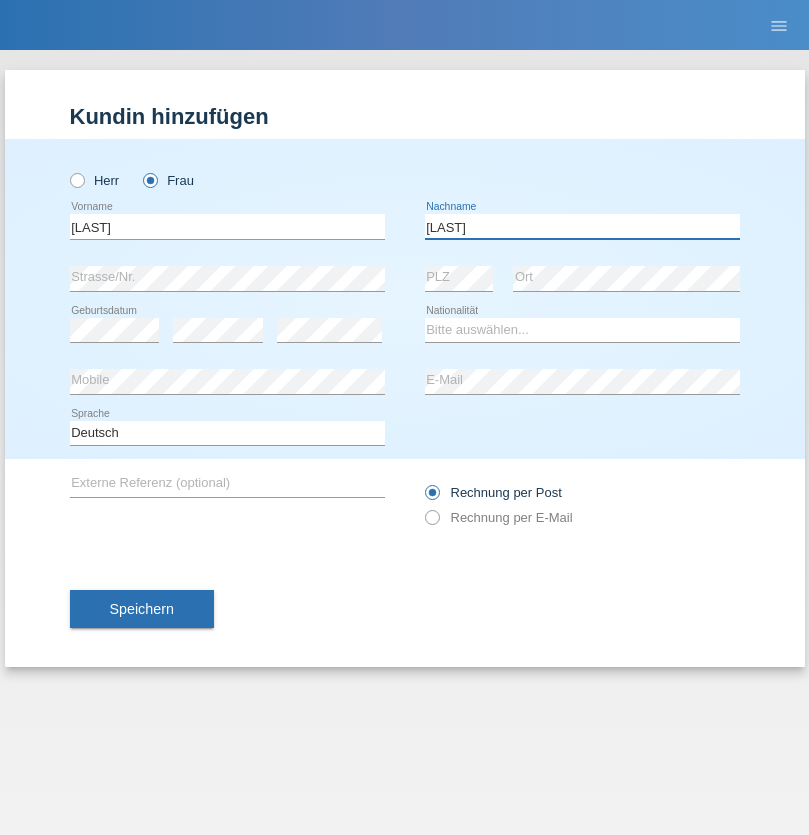 type on "BERNATOVA" 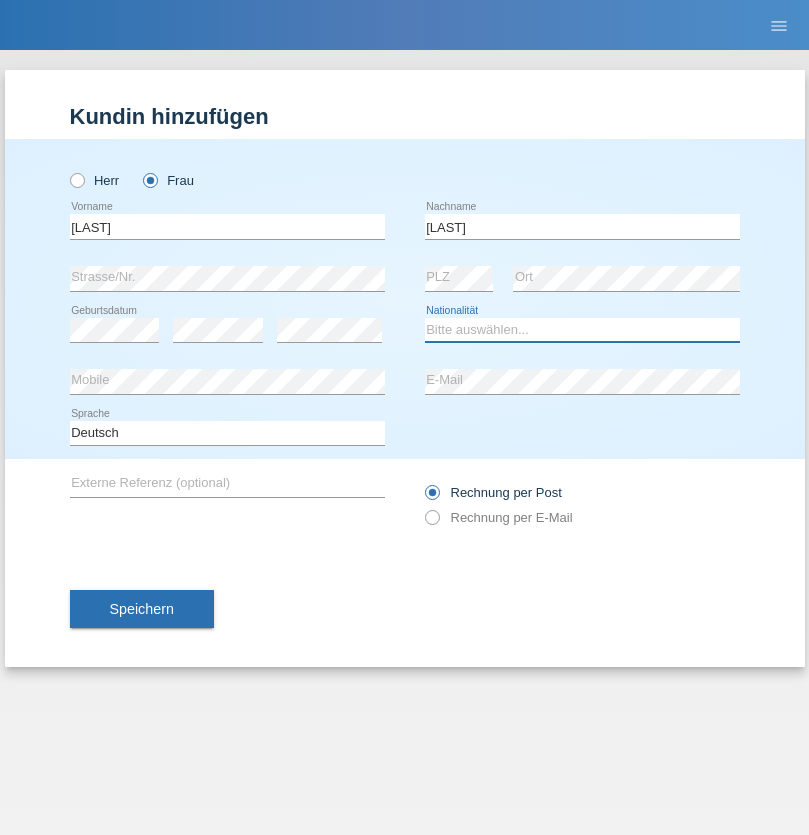 select on "SK" 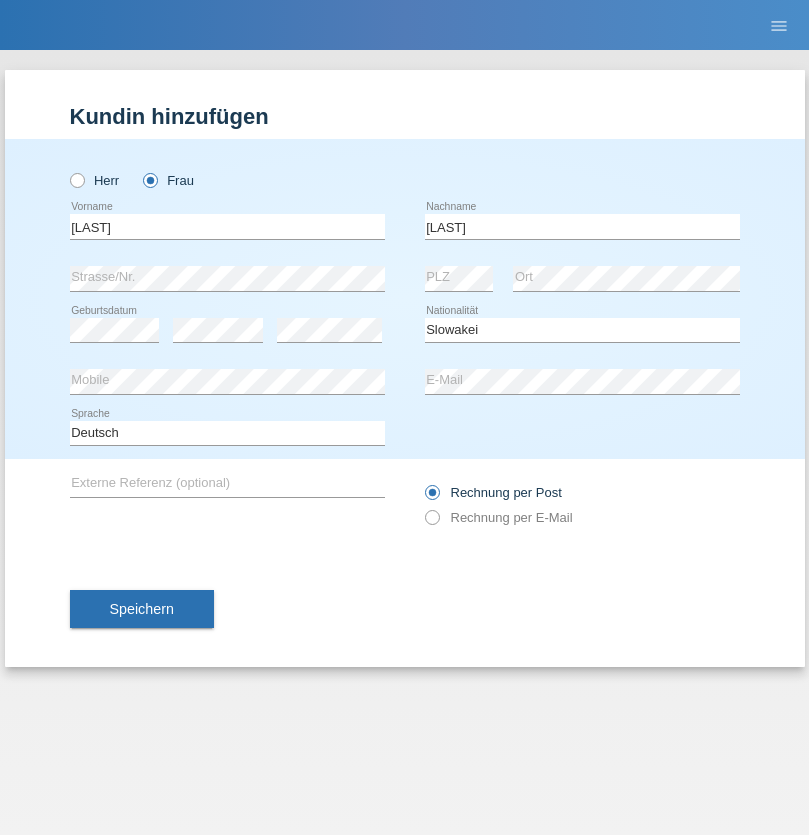 select on "C" 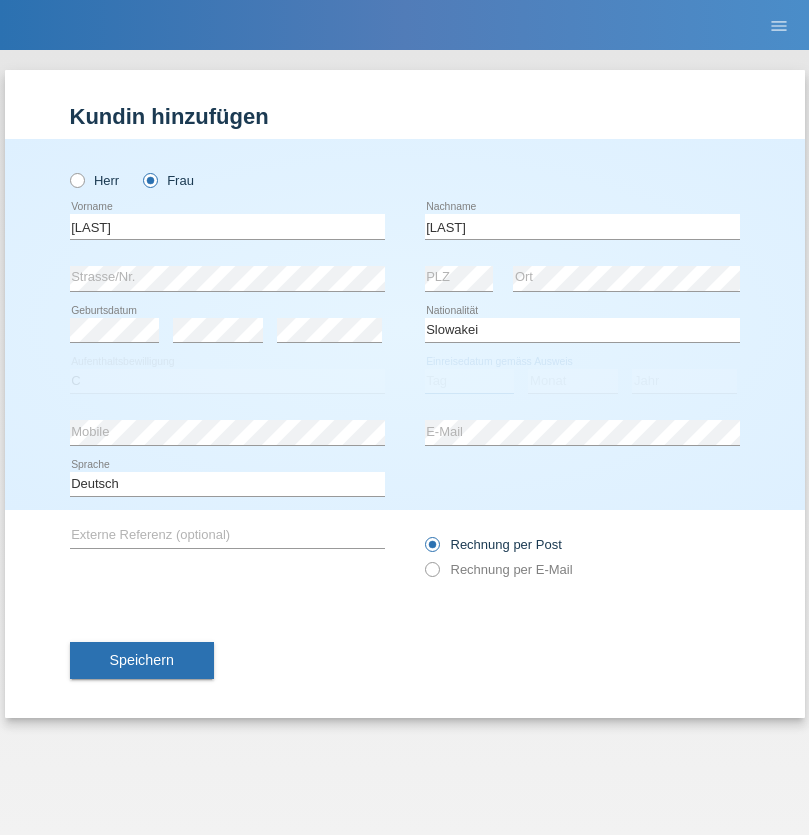 select on "05" 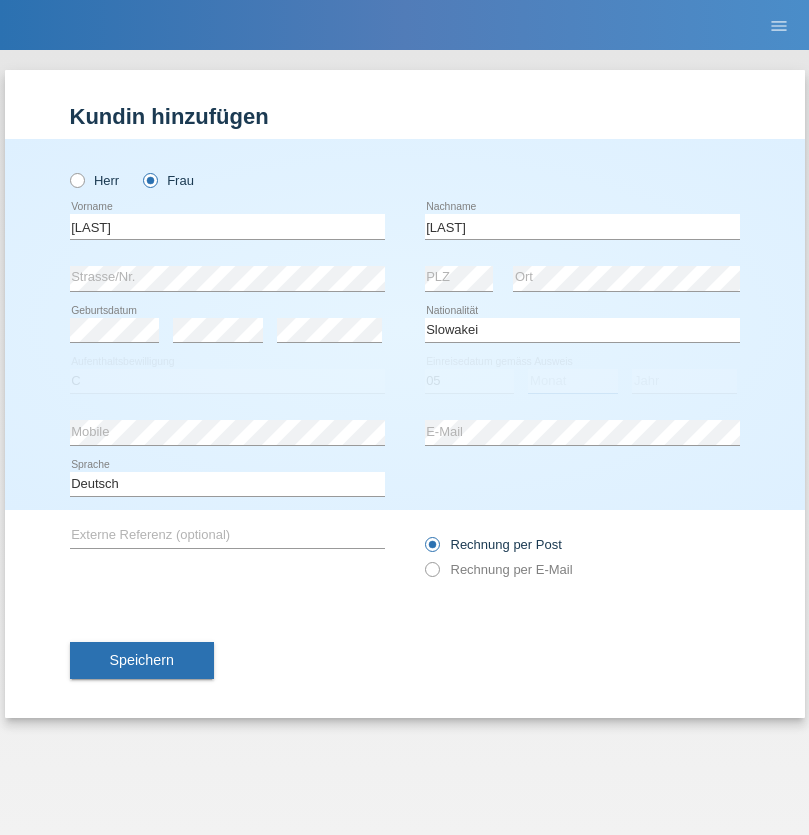 select on "04" 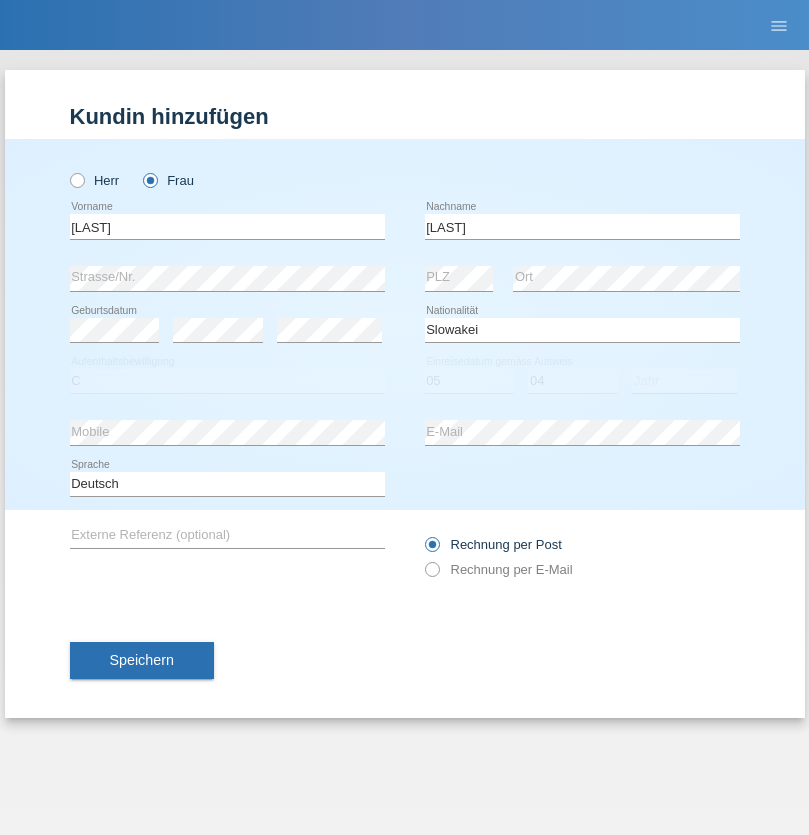 select on "2014" 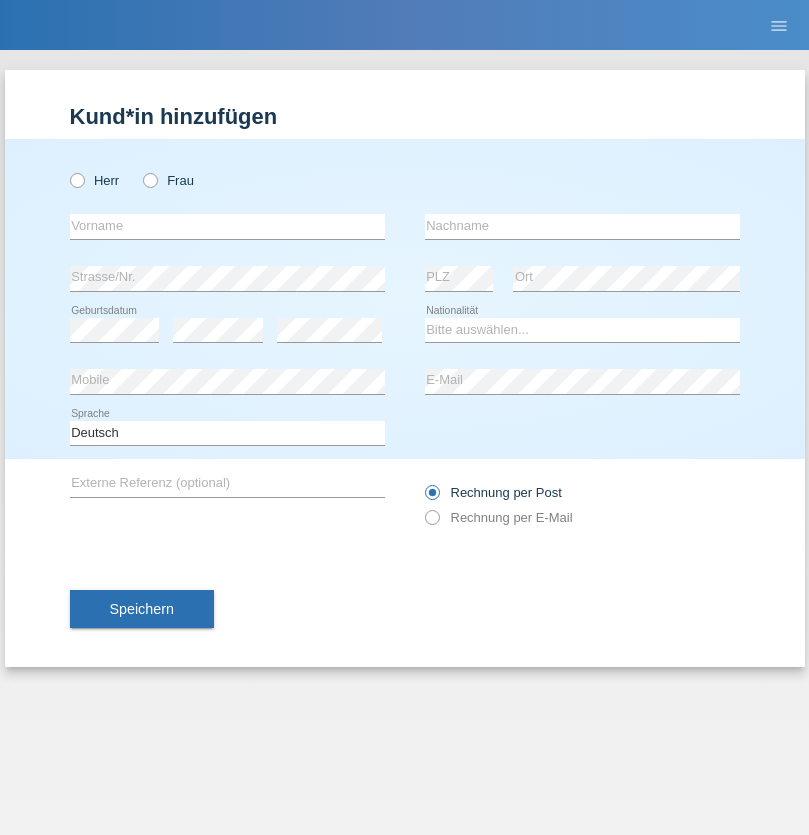 scroll, scrollTop: 0, scrollLeft: 0, axis: both 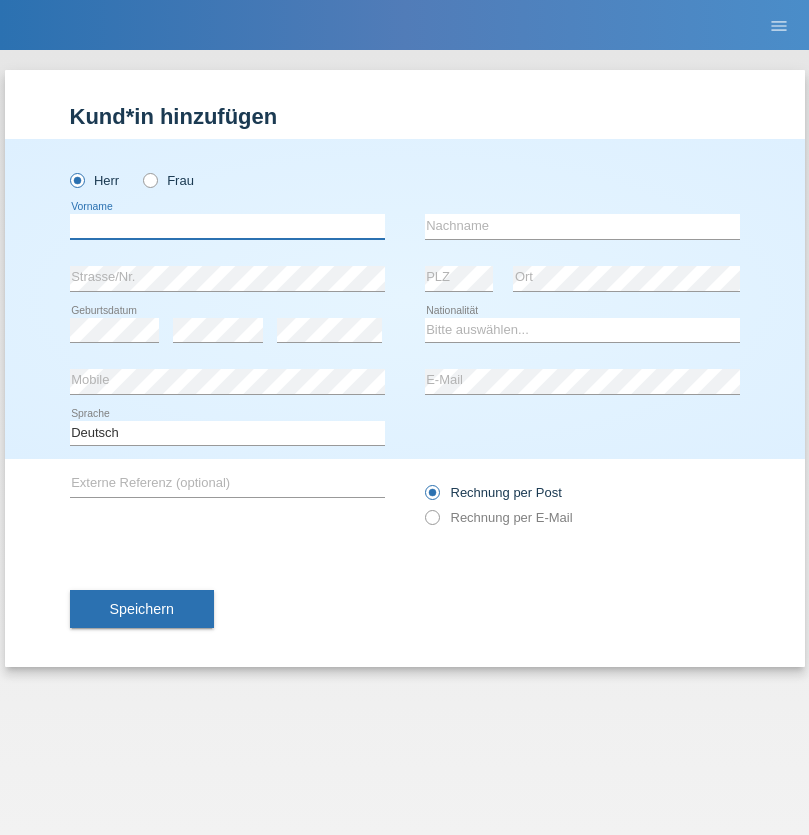 click at bounding box center [227, 226] 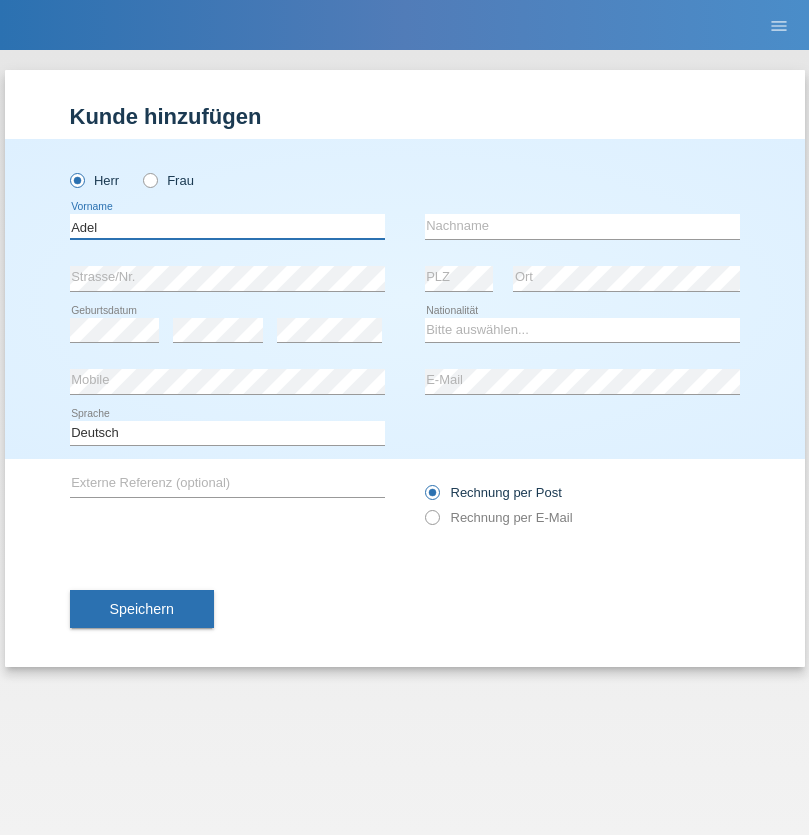 type on "Adel" 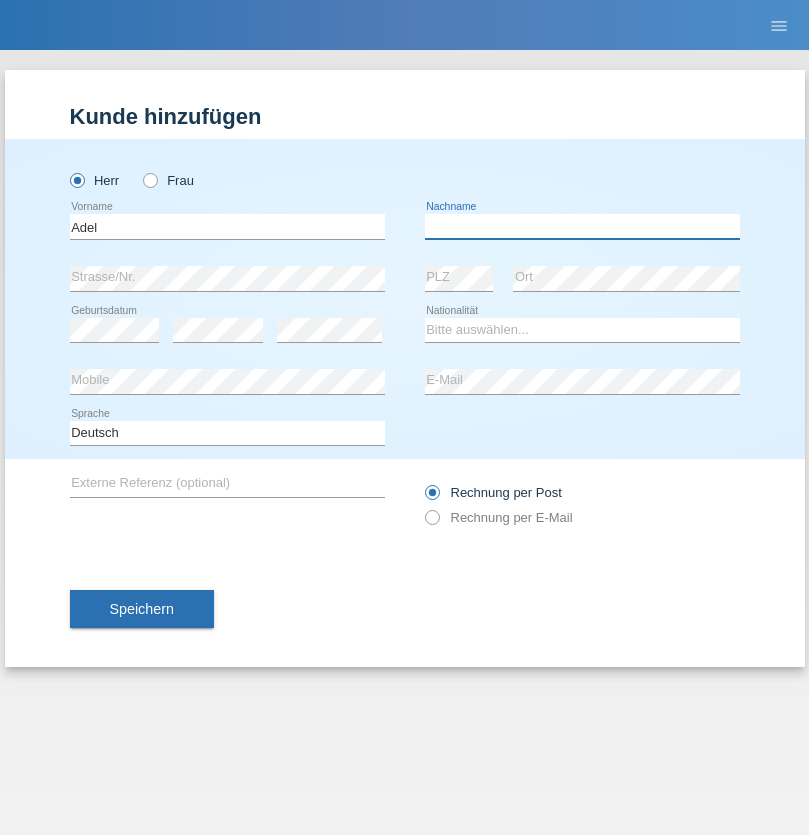 click at bounding box center (582, 226) 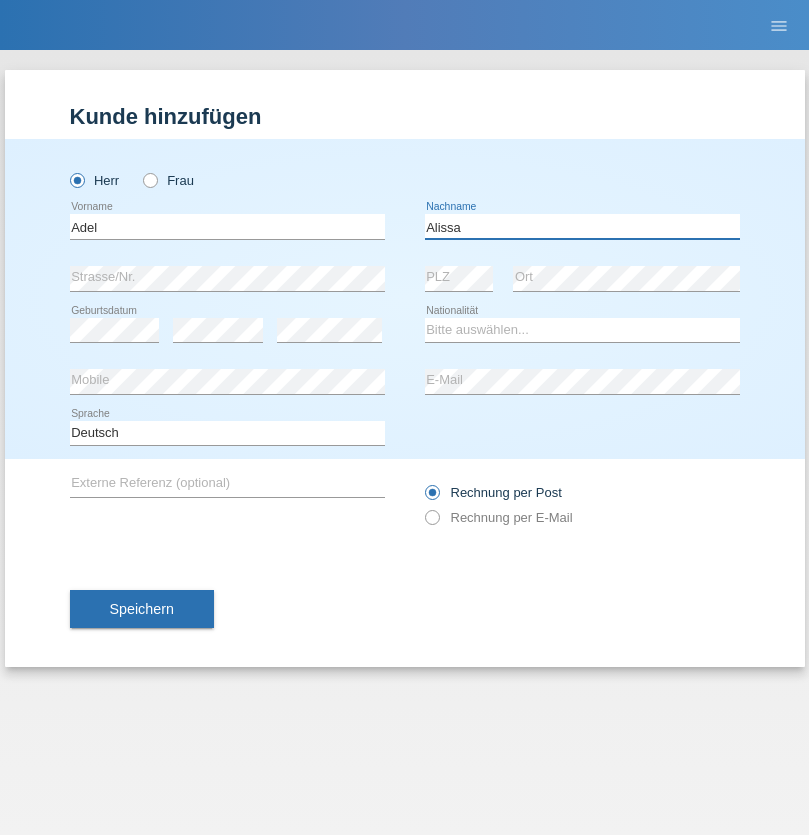type on "Alissa" 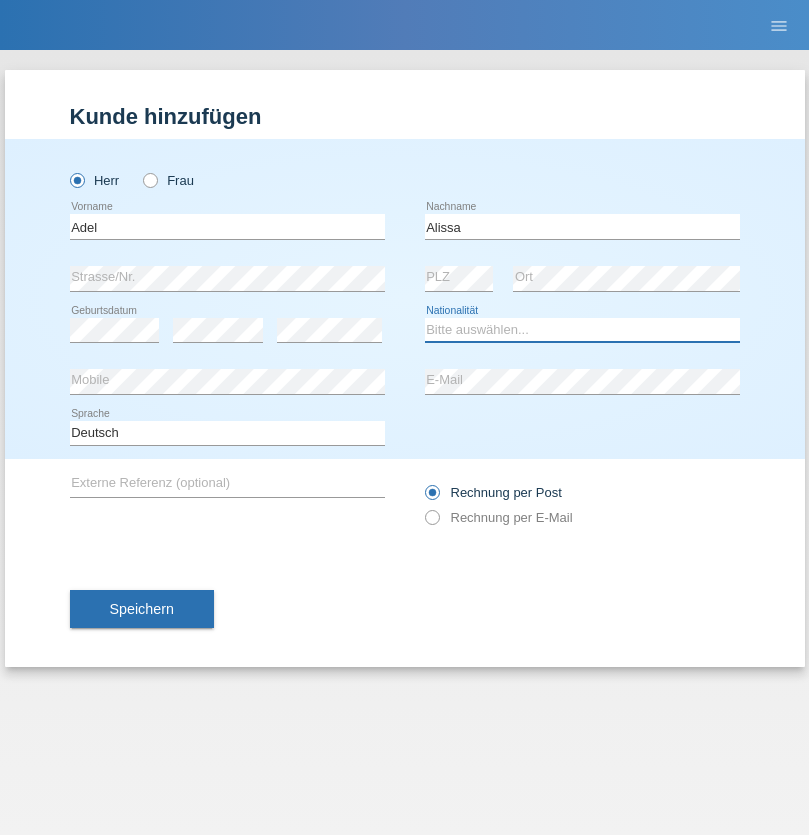 select on "SY" 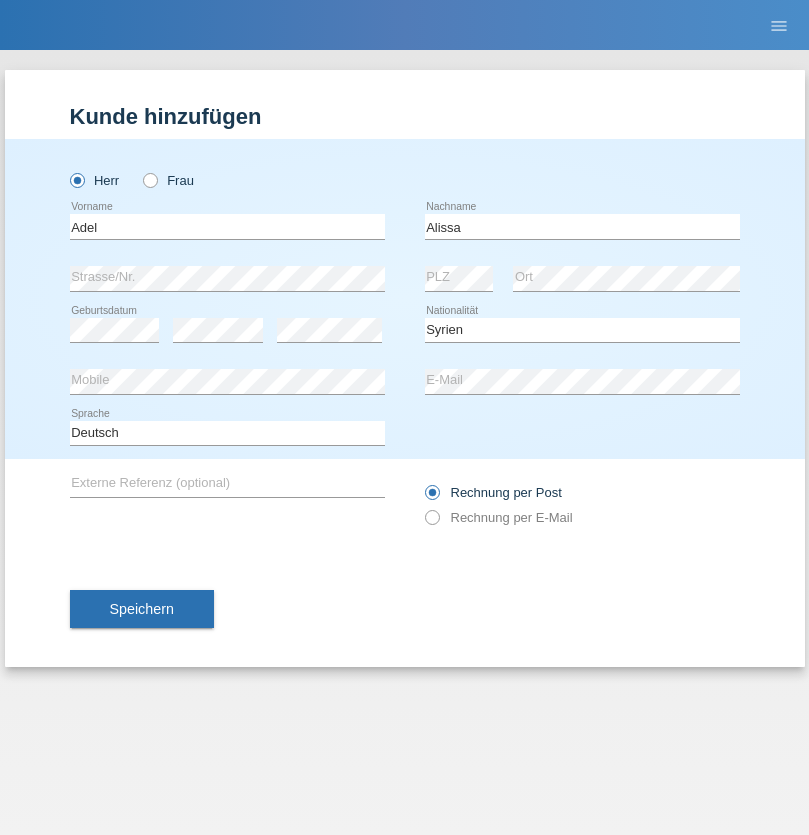 select on "C" 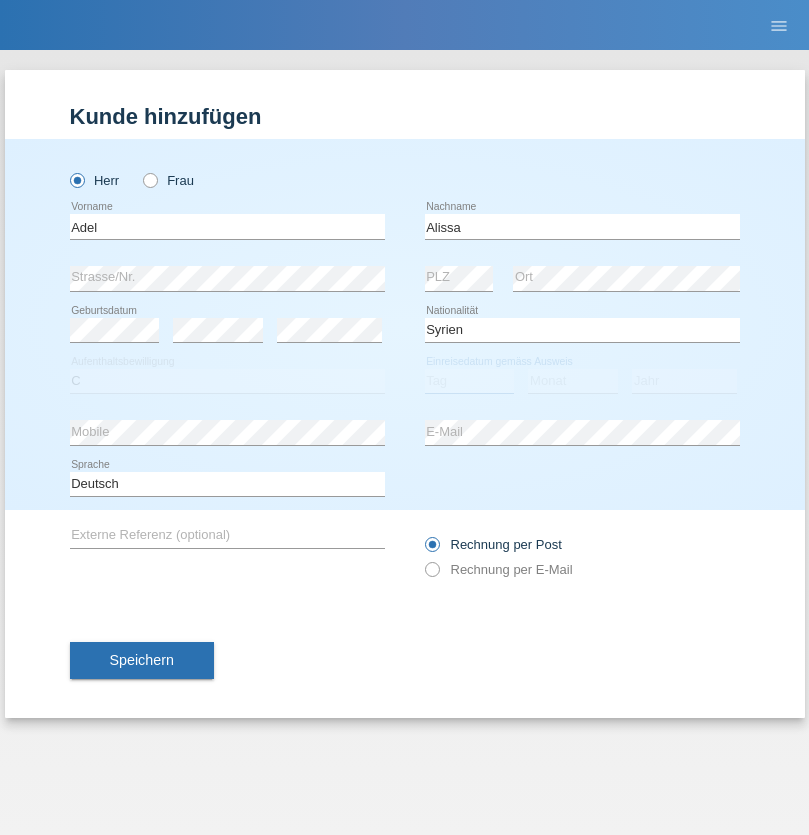 select on "20" 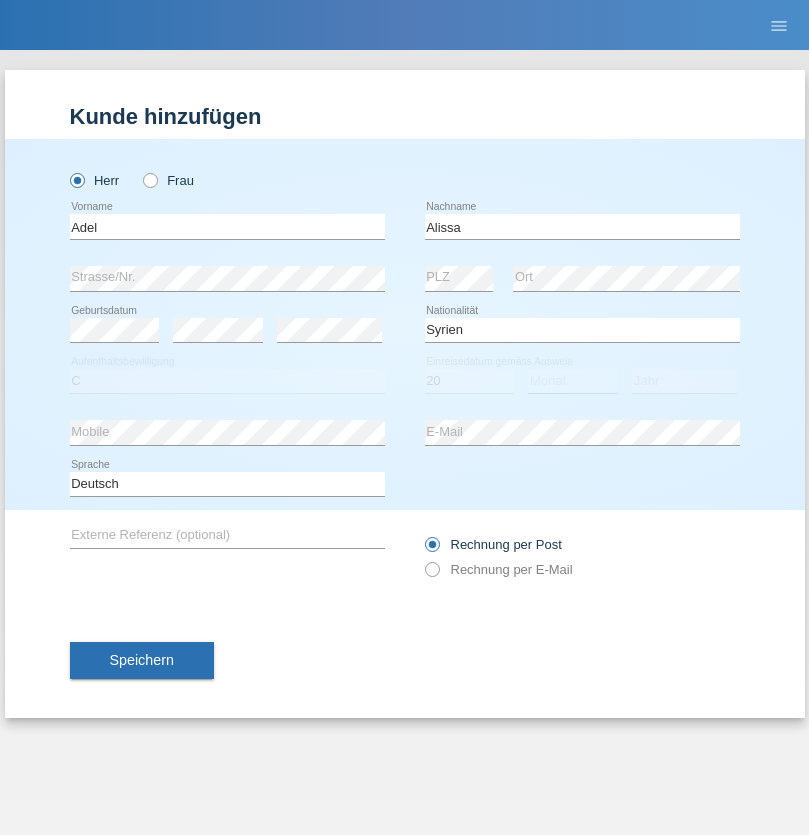 select on "09" 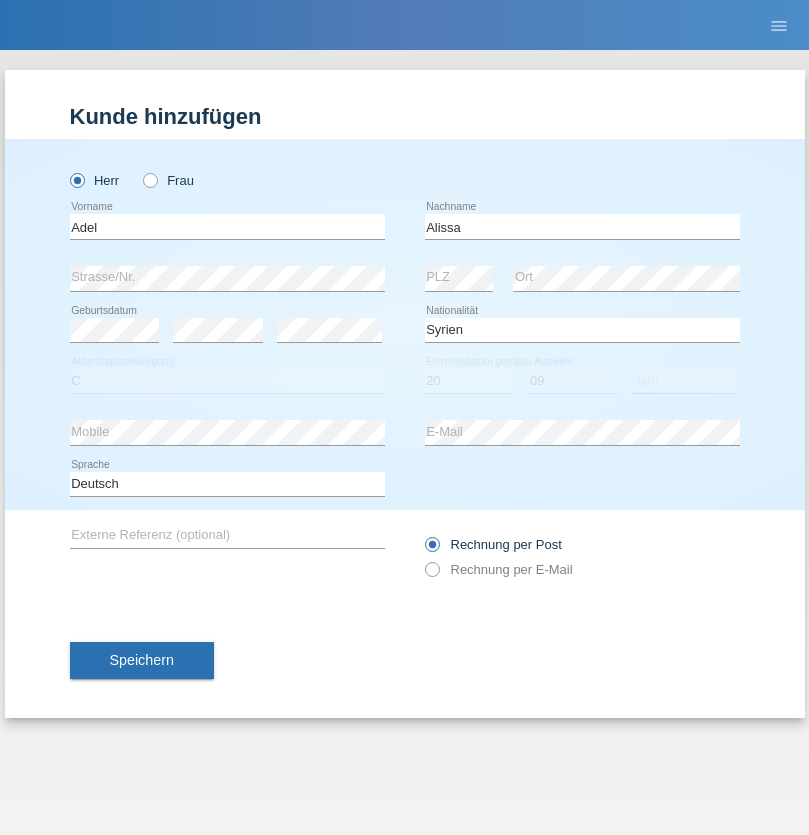 select on "2018" 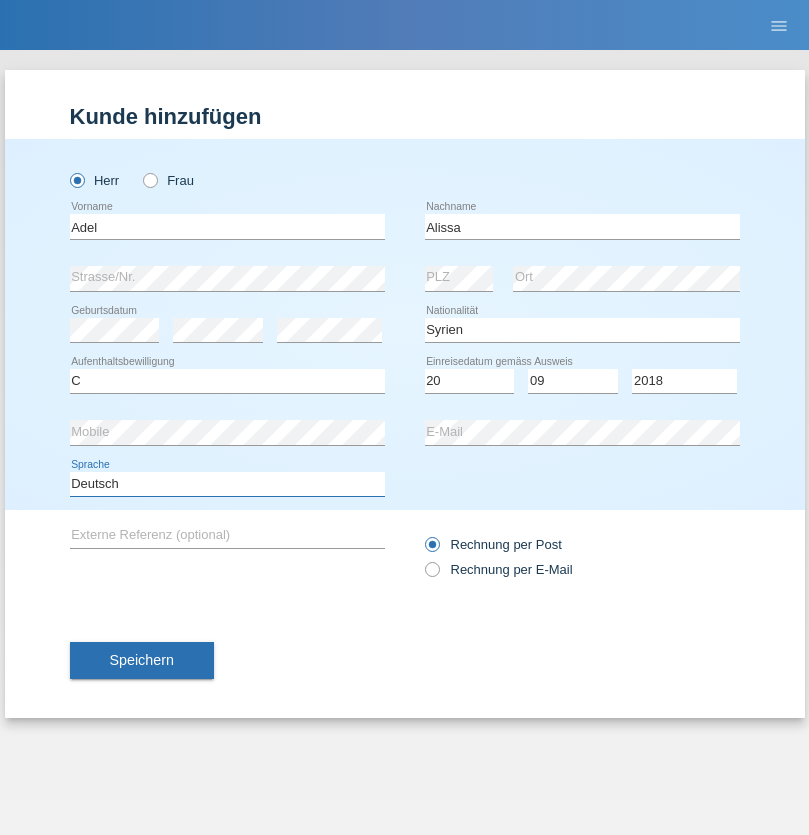 select on "en" 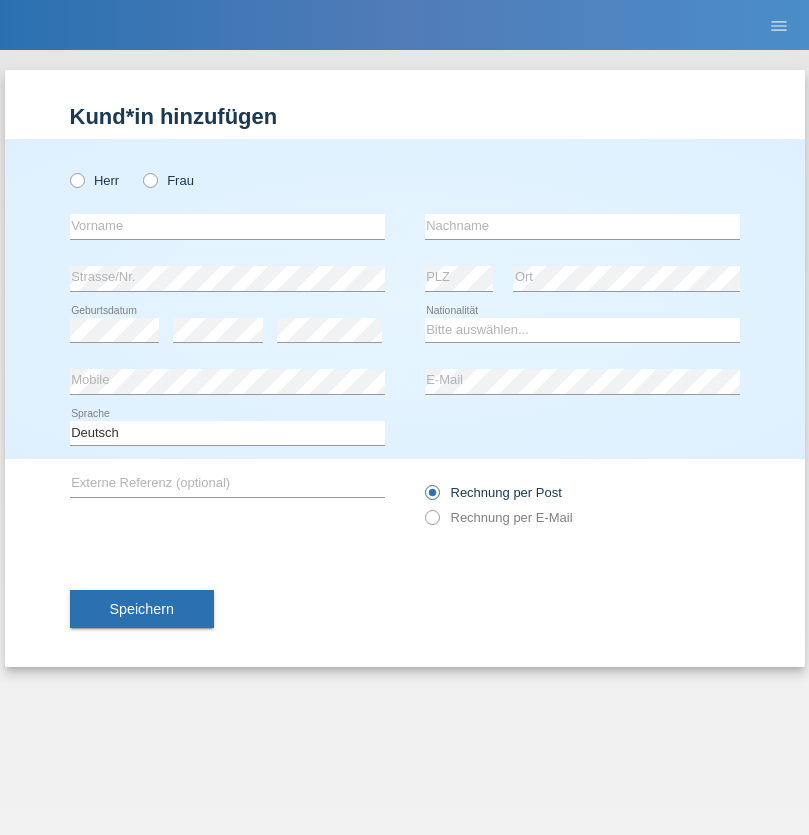 scroll, scrollTop: 0, scrollLeft: 0, axis: both 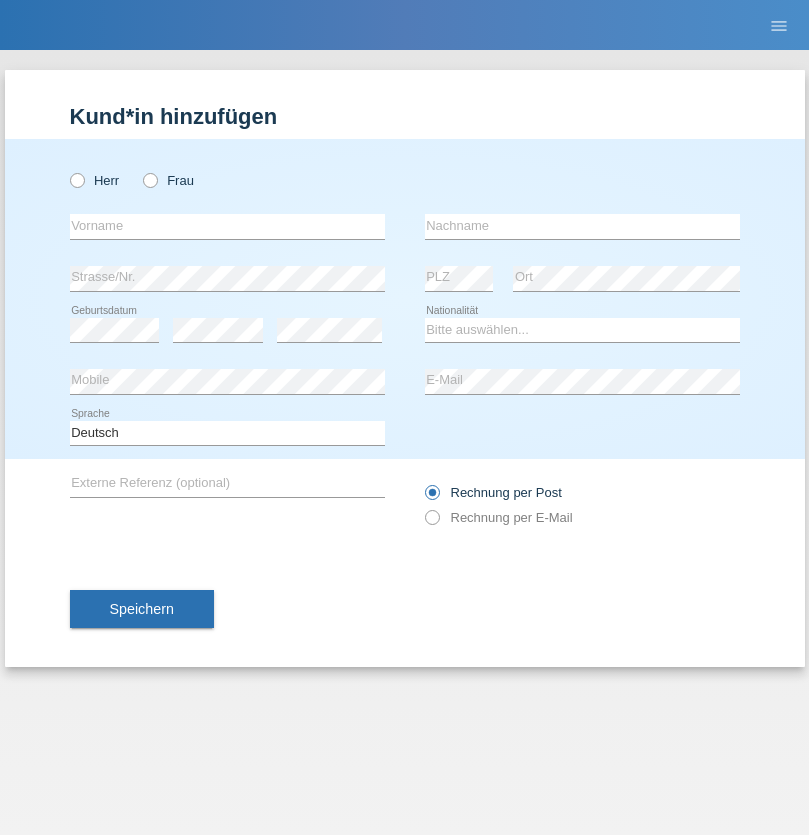radio on "true" 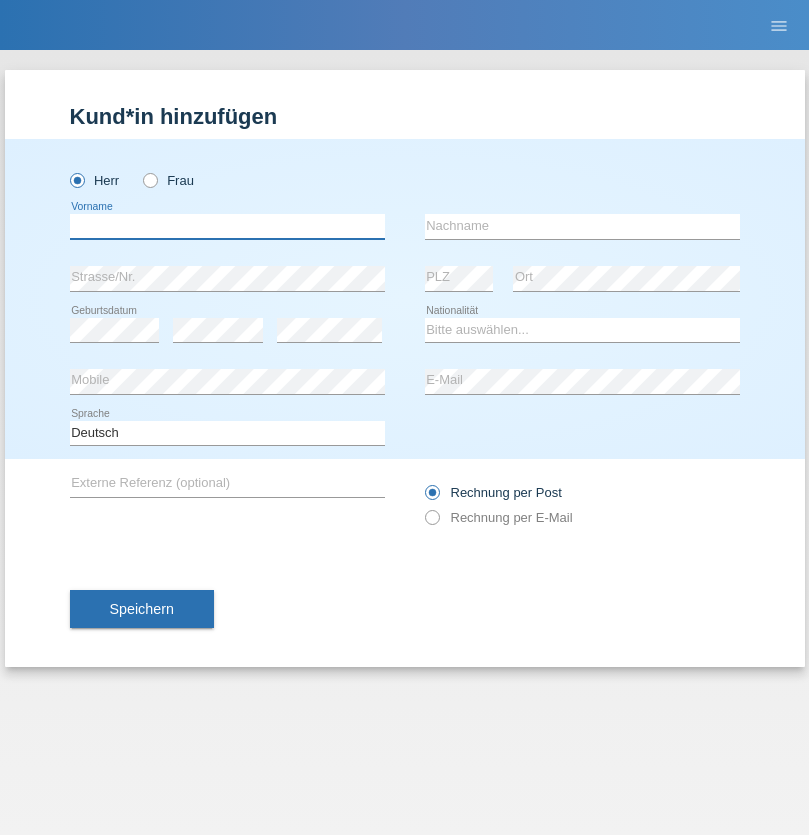 click at bounding box center [227, 226] 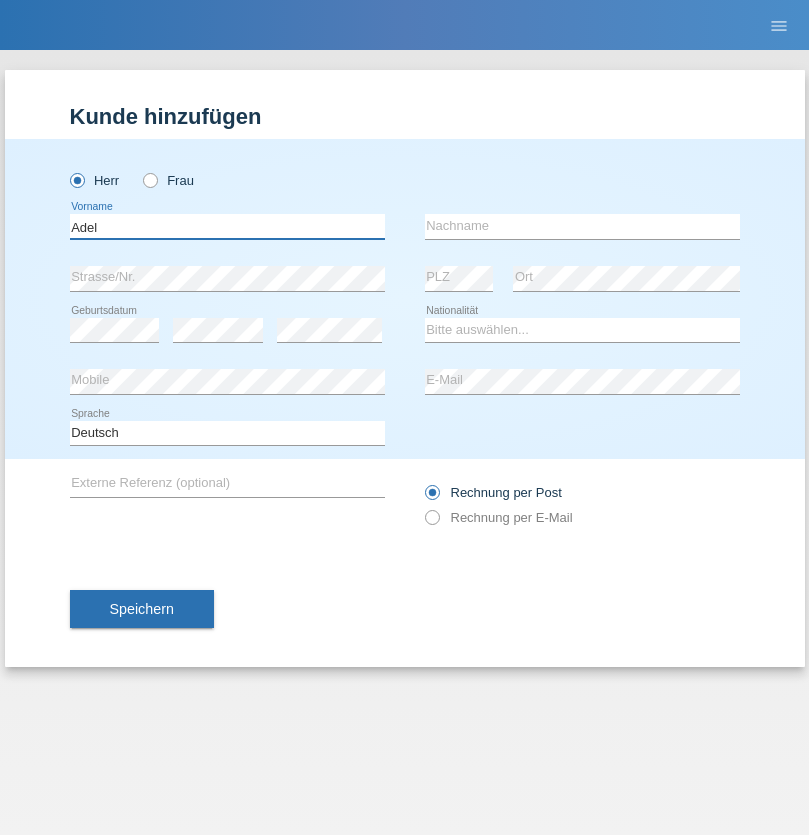 type on "Adel" 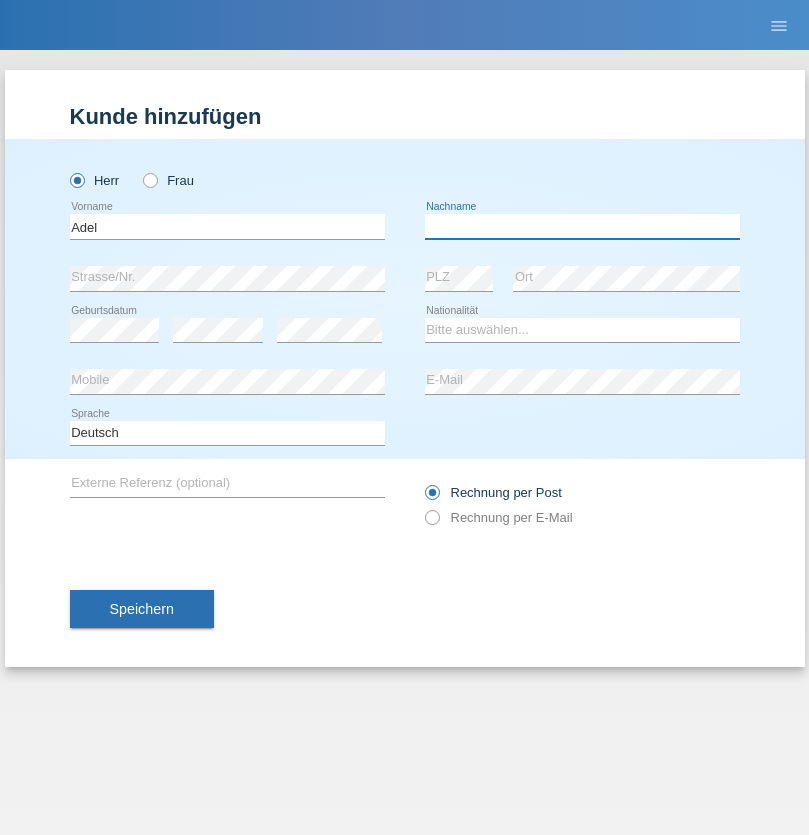 click at bounding box center [582, 226] 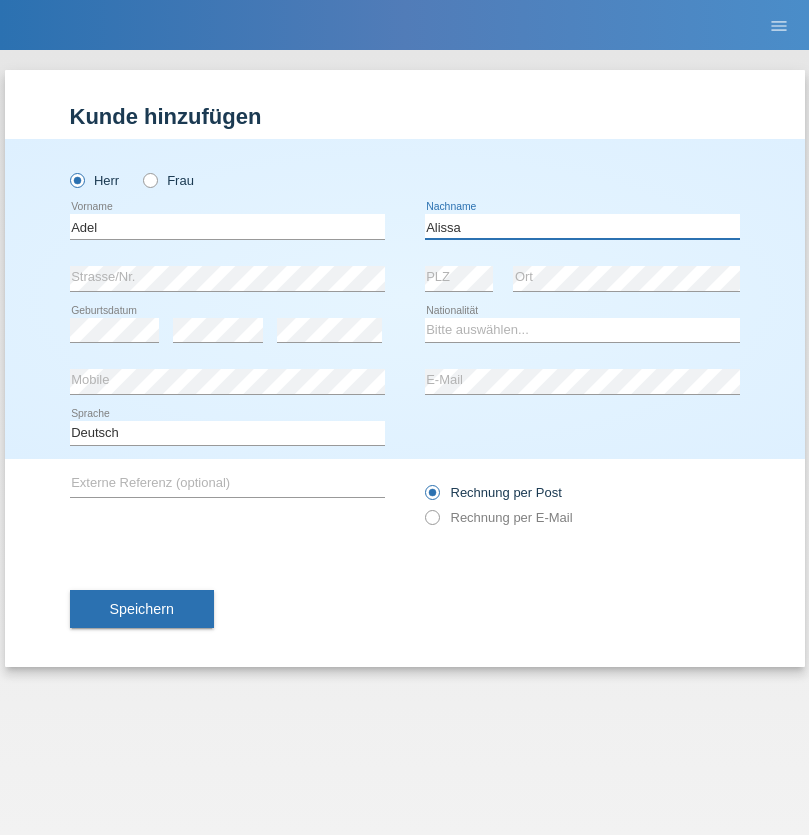 type on "Alissa" 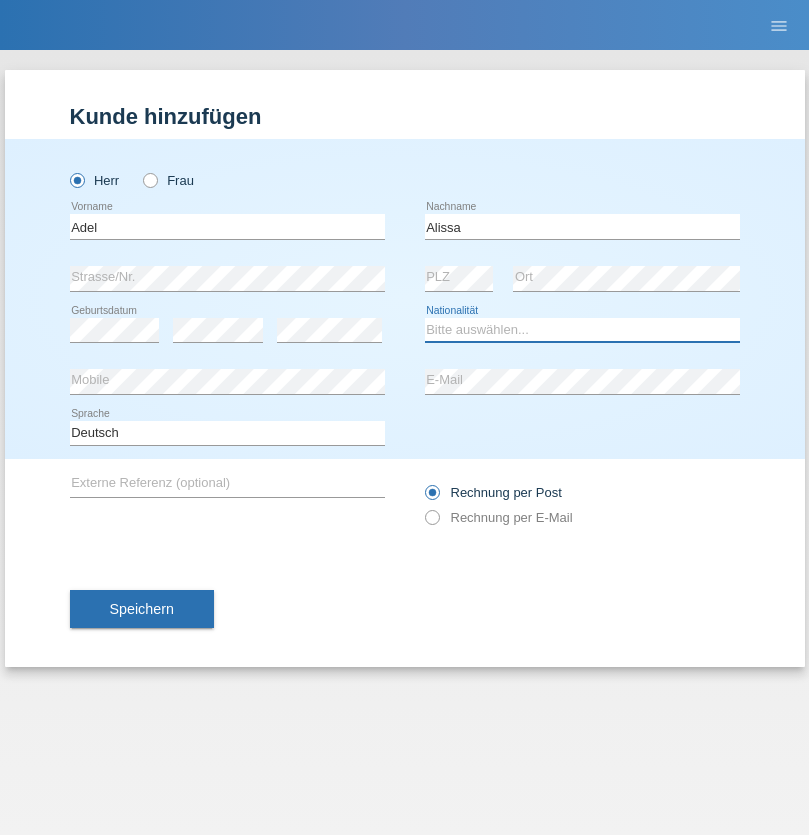 select on "SY" 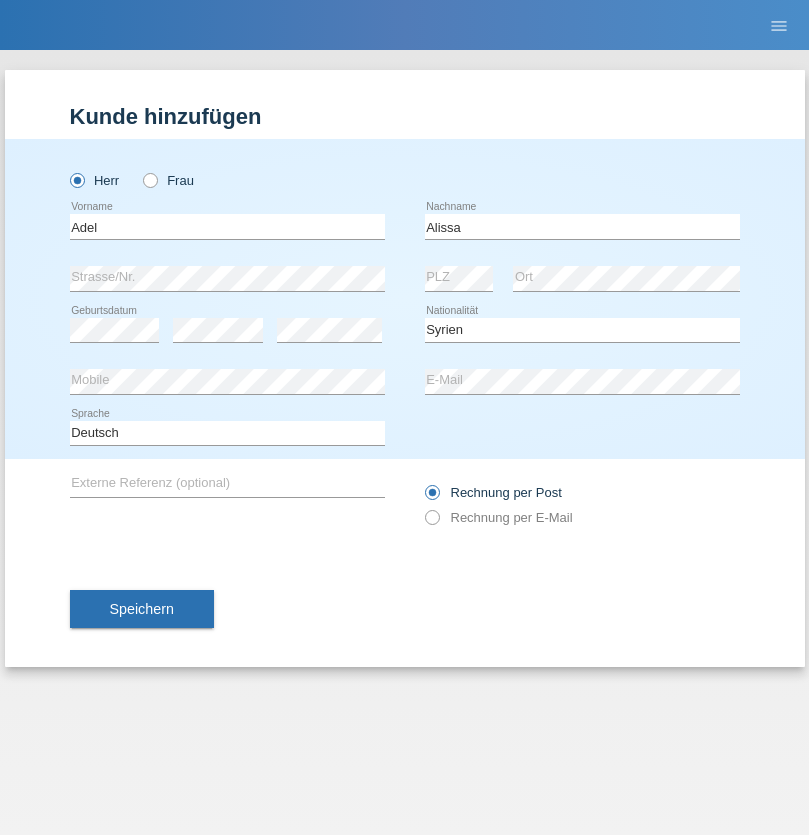 select on "C" 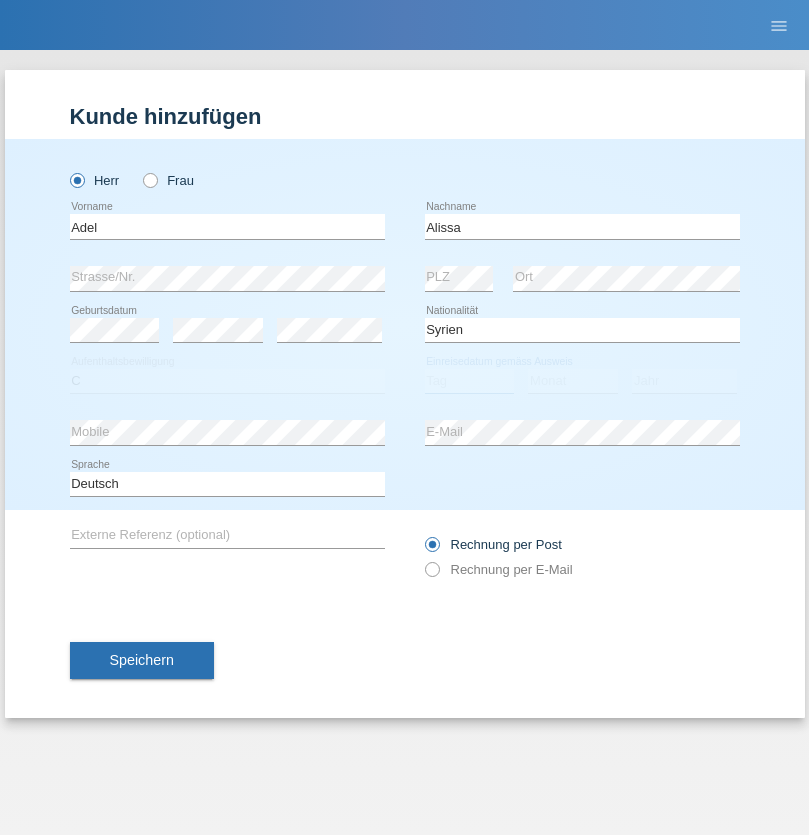 select on "20" 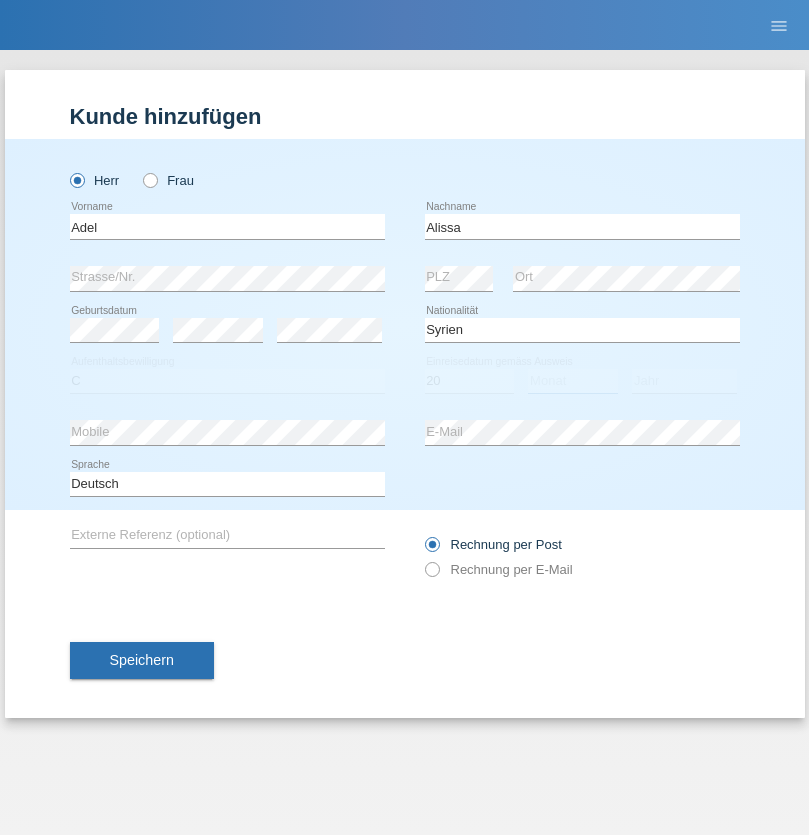 select on "09" 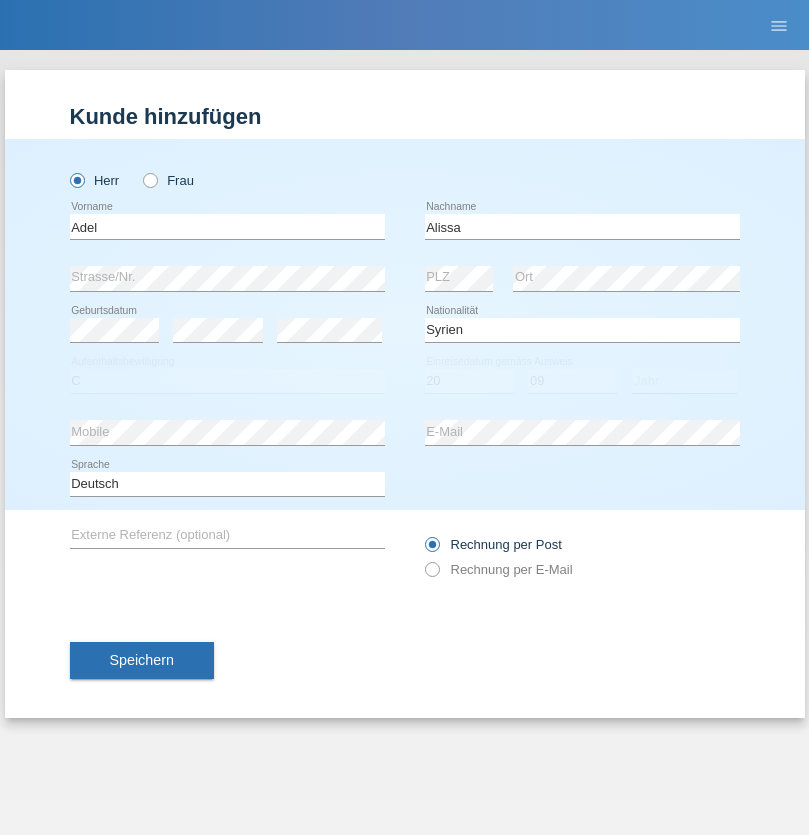 select on "2018" 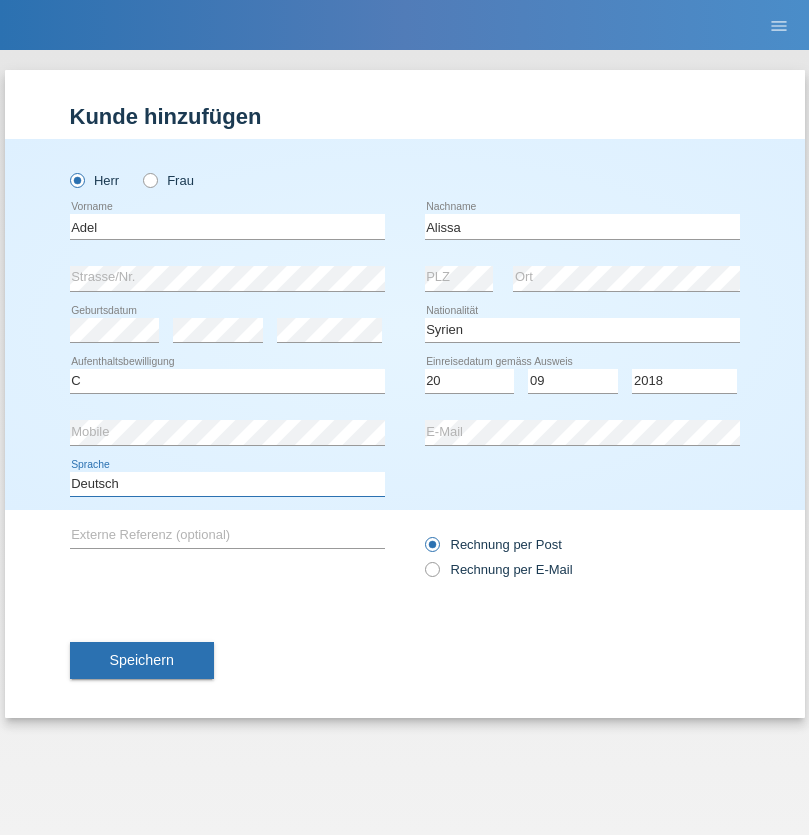 select on "en" 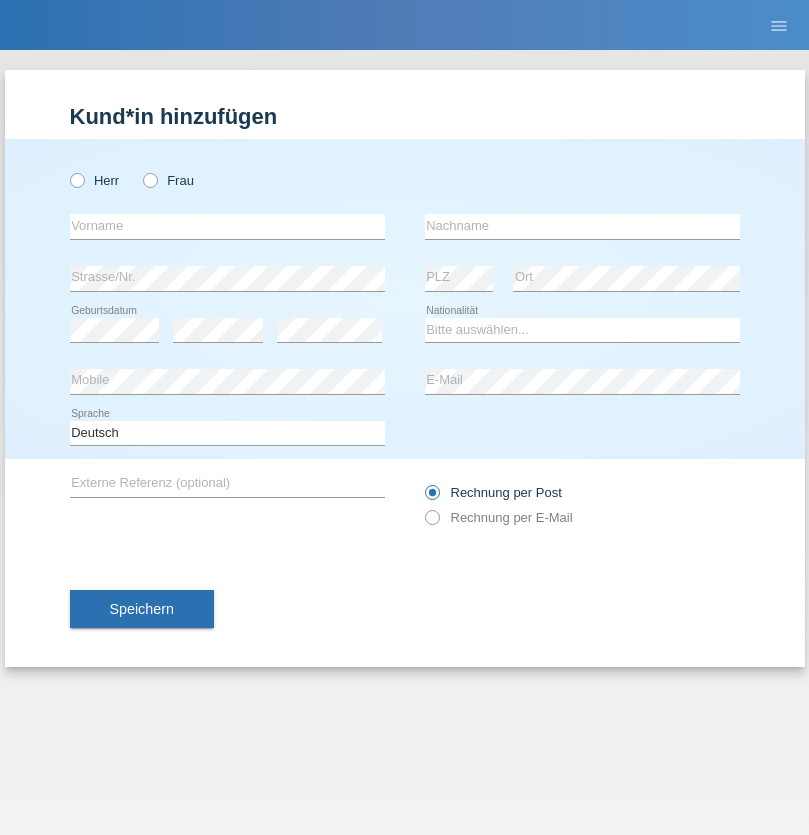 scroll, scrollTop: 0, scrollLeft: 0, axis: both 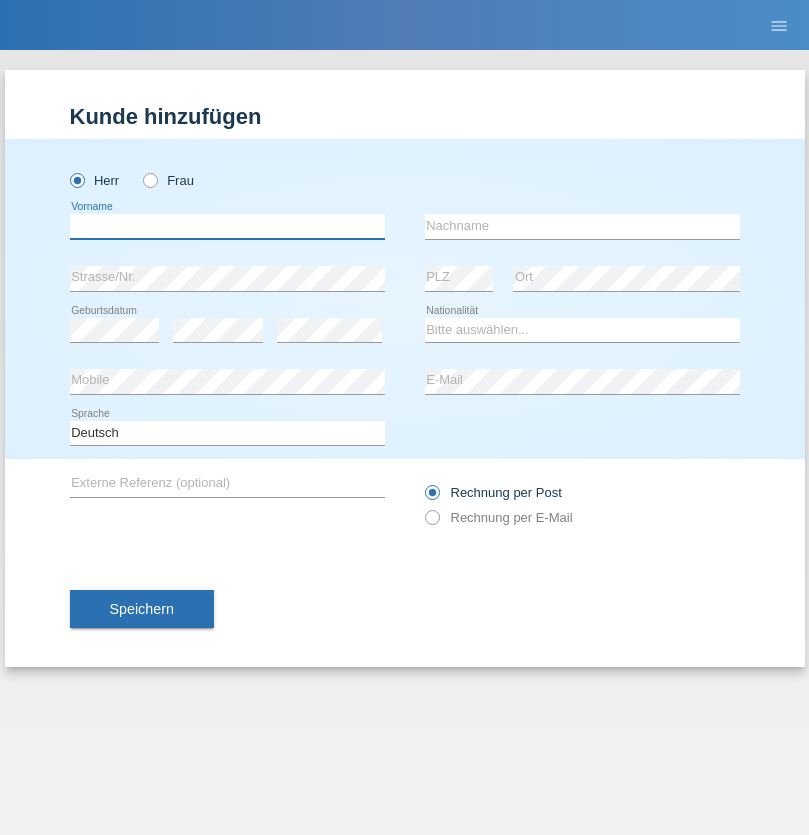 click at bounding box center (227, 226) 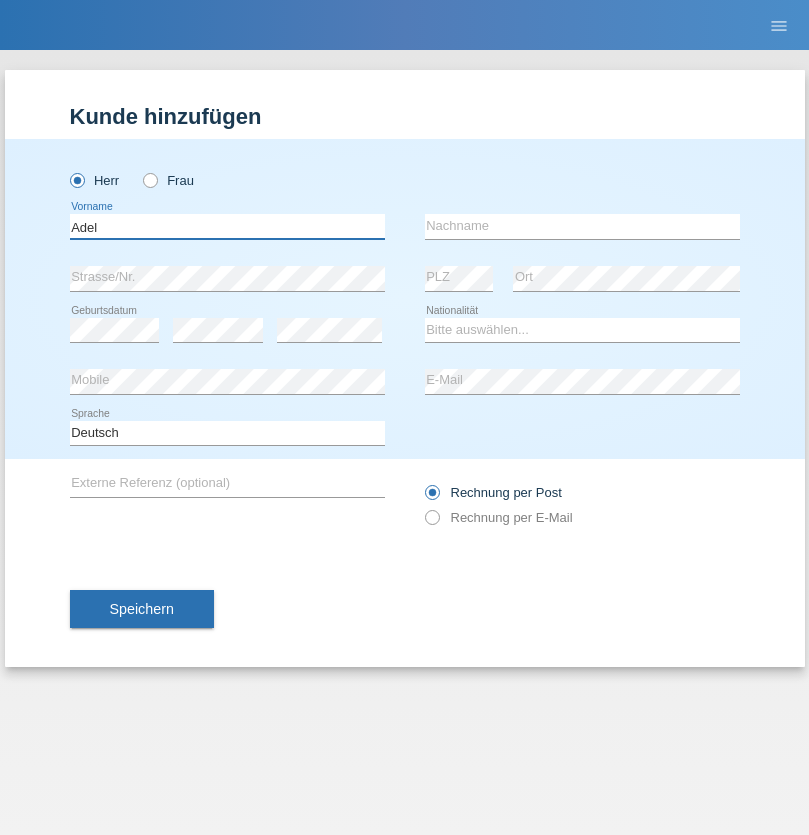 type on "Adel" 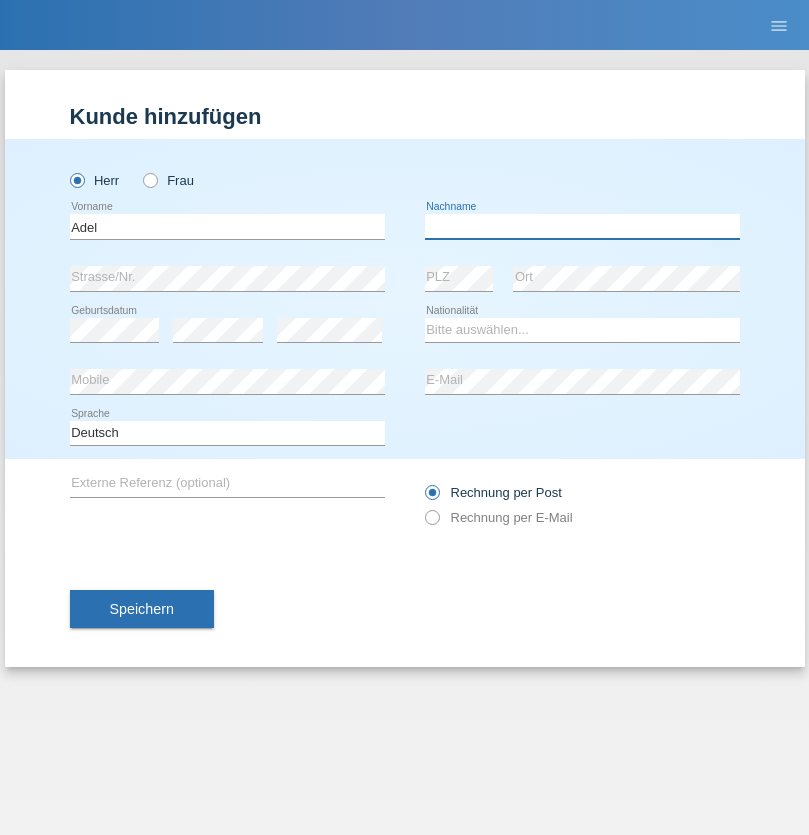 click at bounding box center (582, 226) 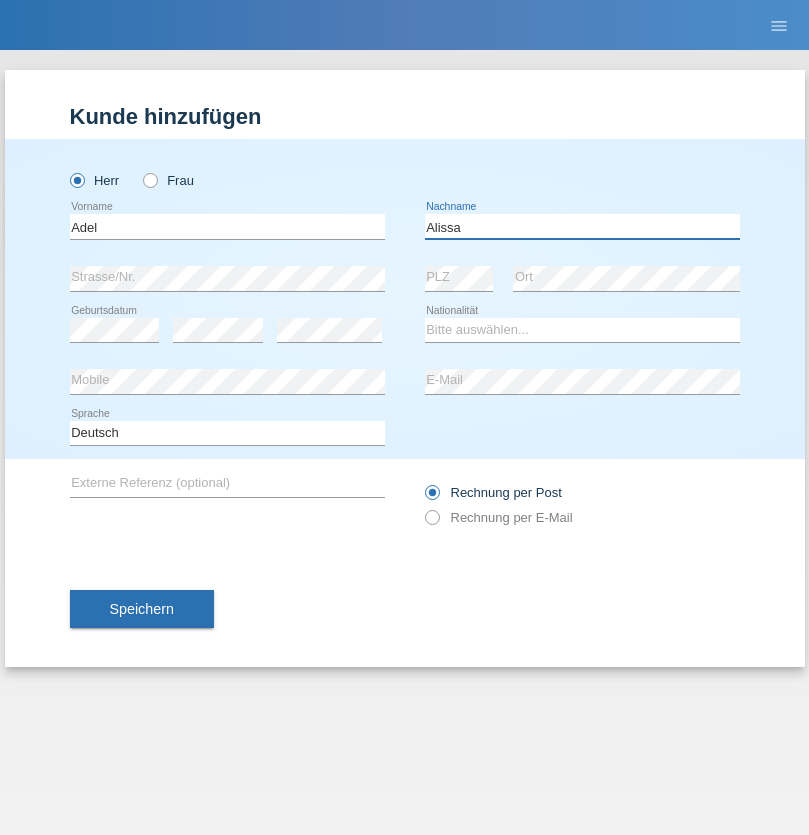 type on "Alissa" 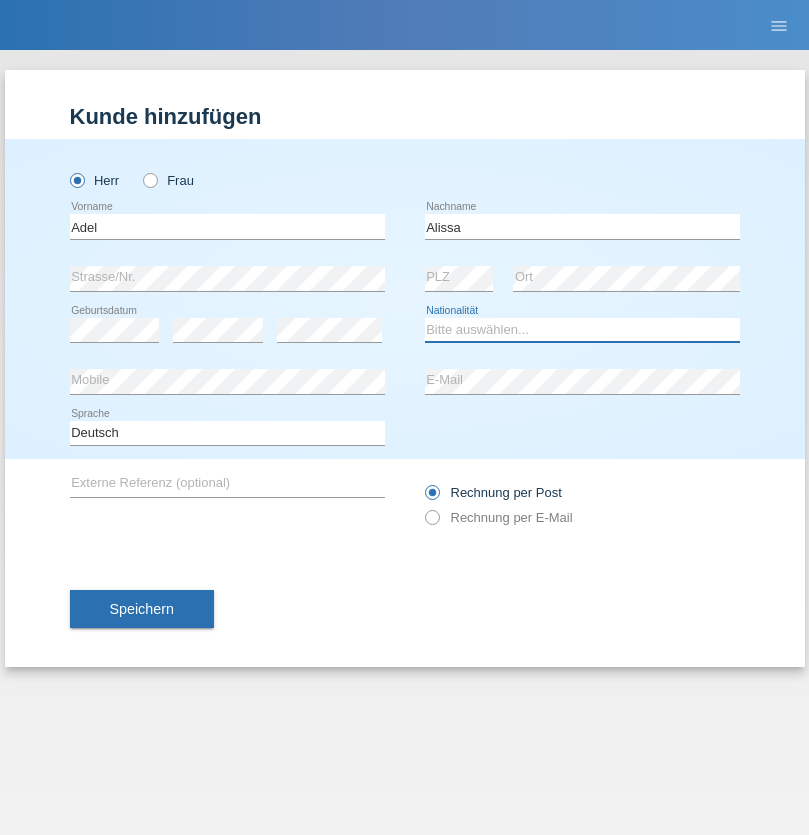 select on "SY" 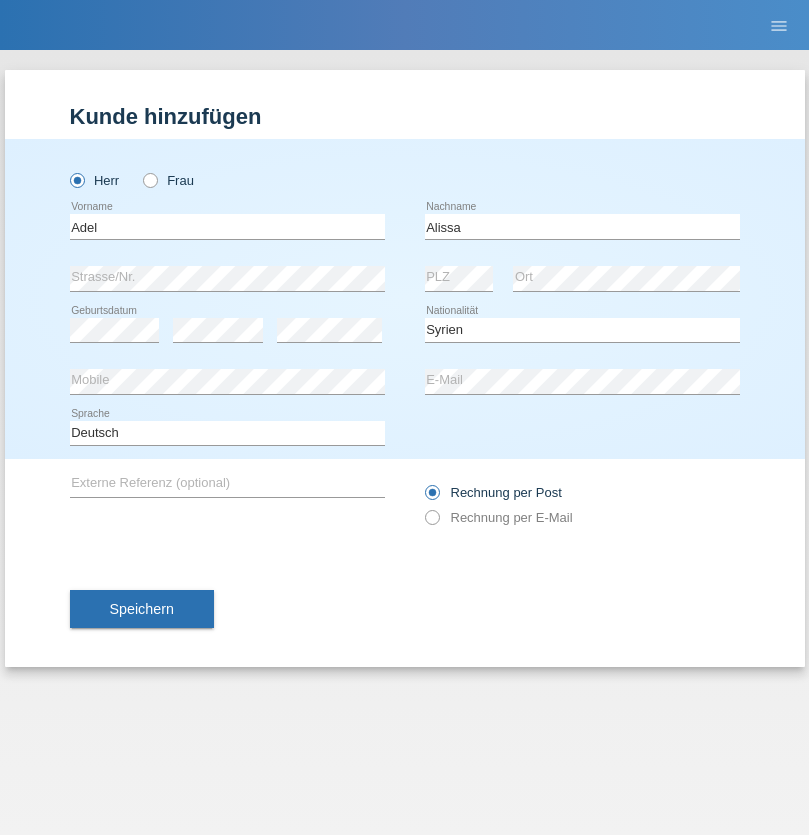 select on "C" 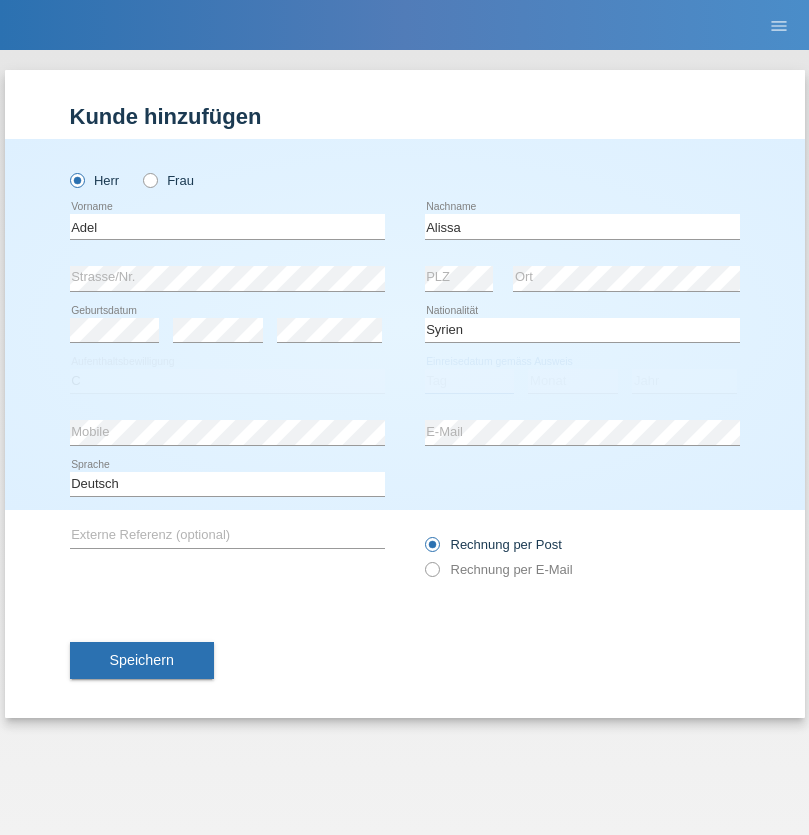select on "20" 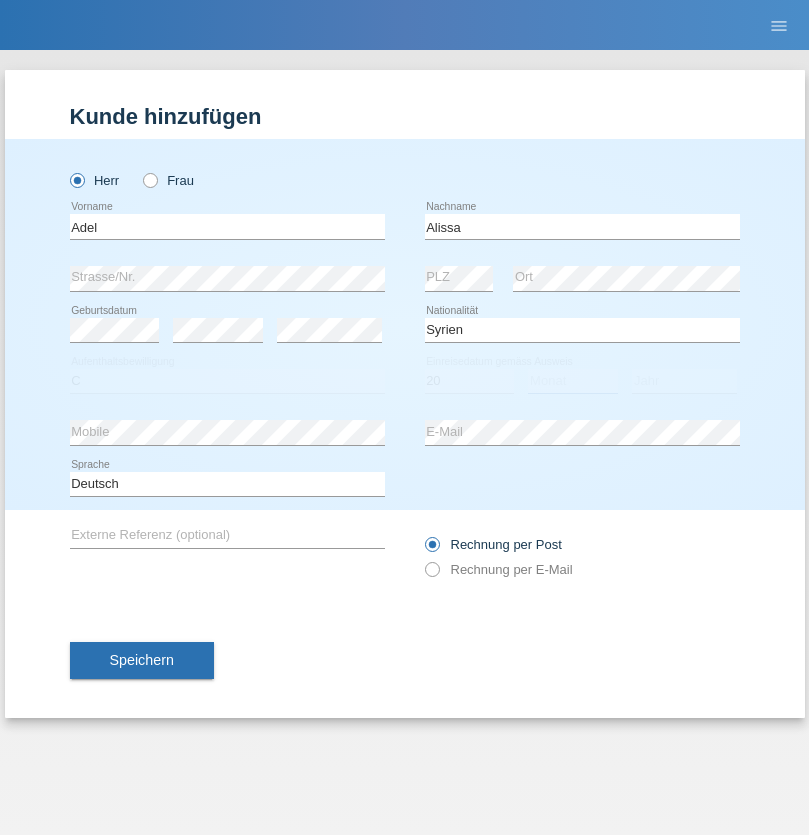 select on "09" 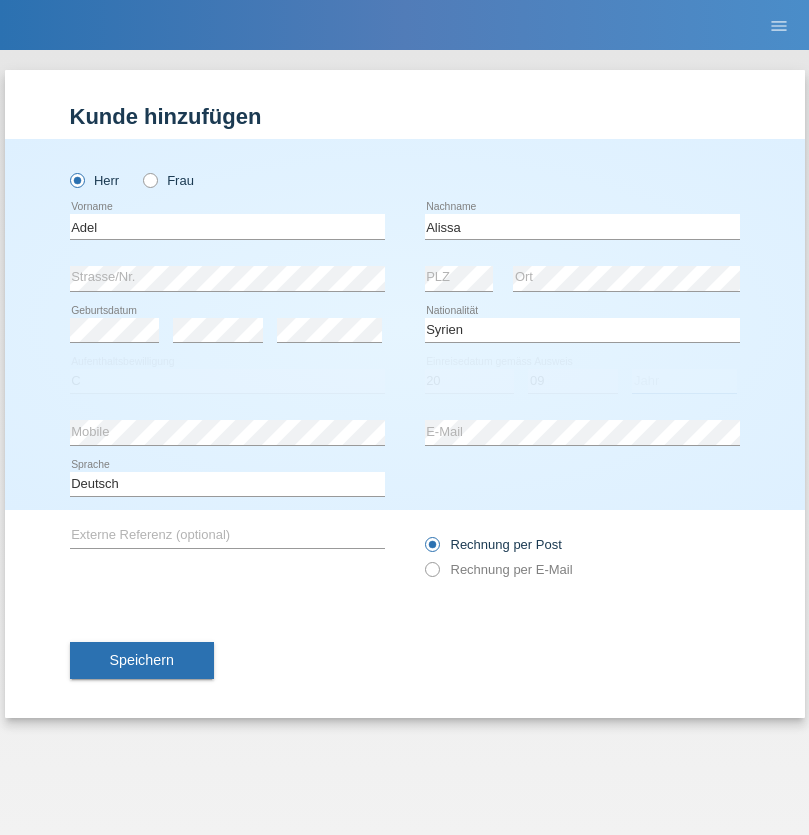 select on "2018" 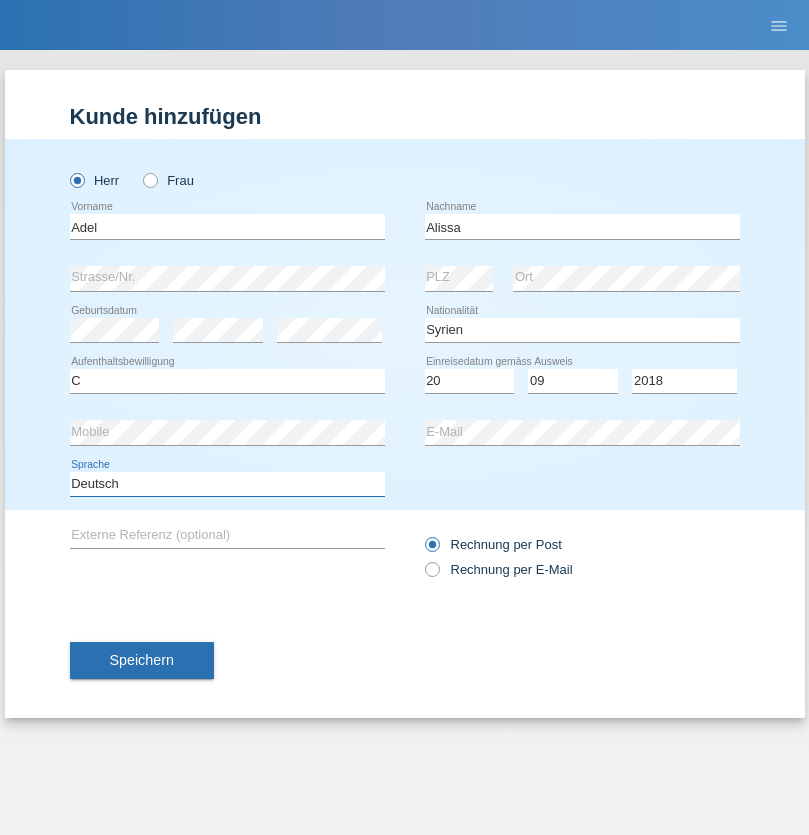 select on "en" 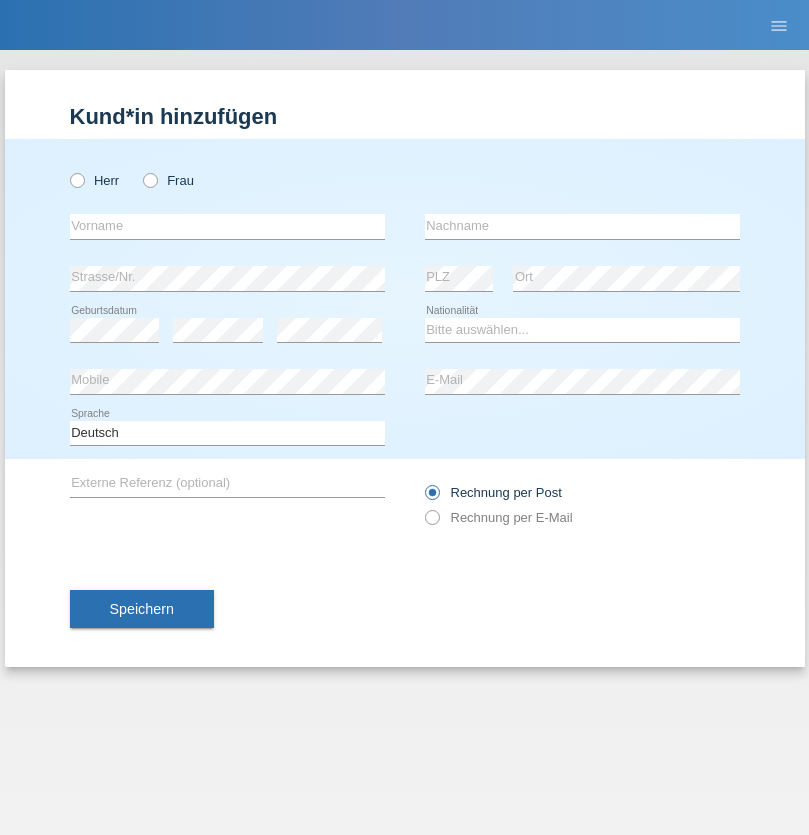 scroll, scrollTop: 0, scrollLeft: 0, axis: both 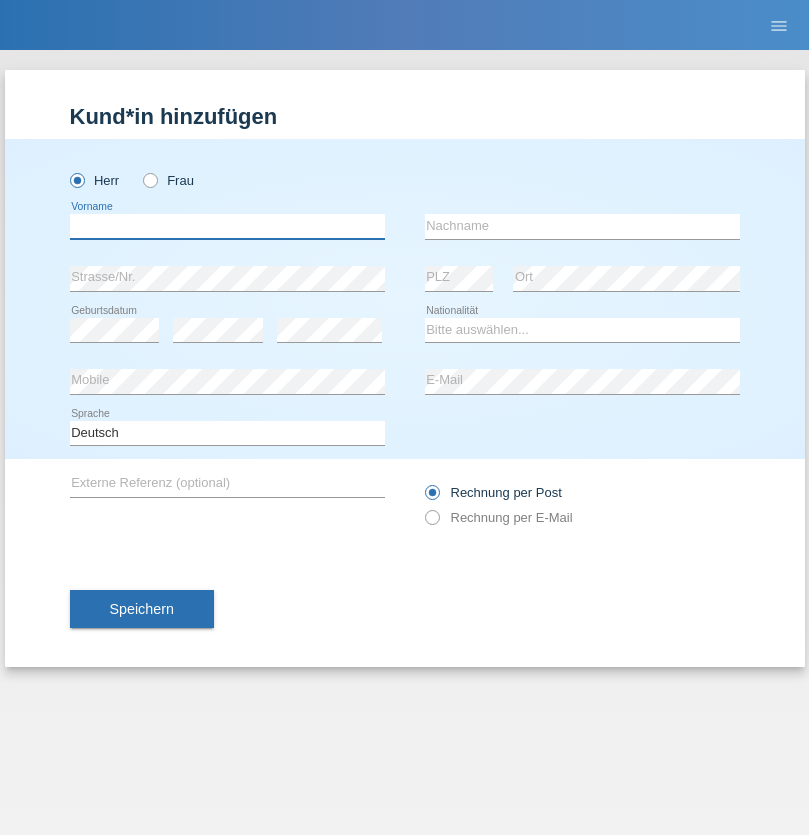 click at bounding box center [227, 226] 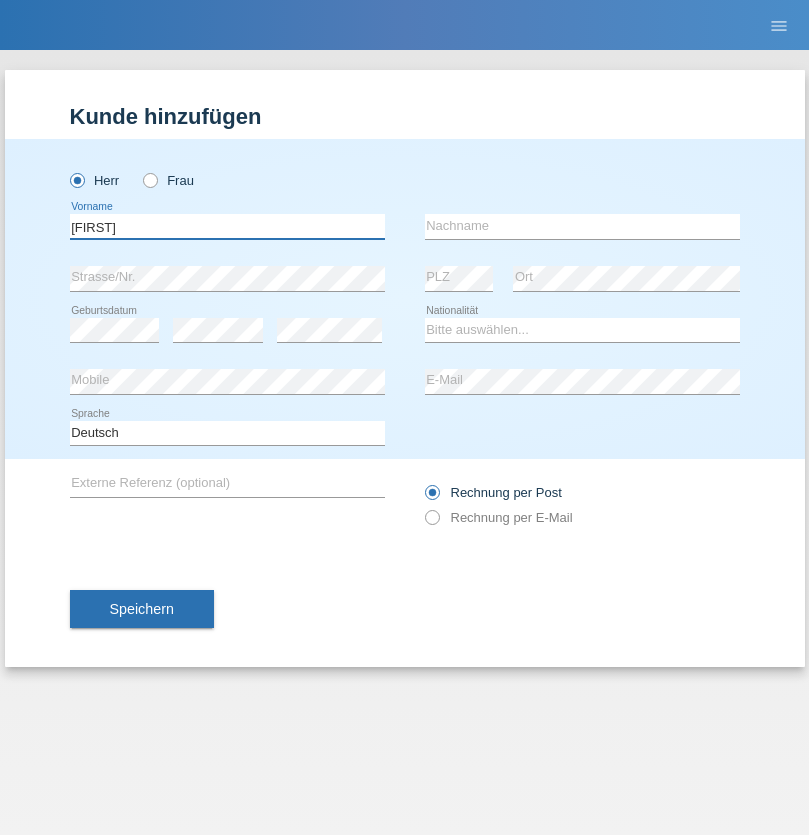 type on "[FIRST]" 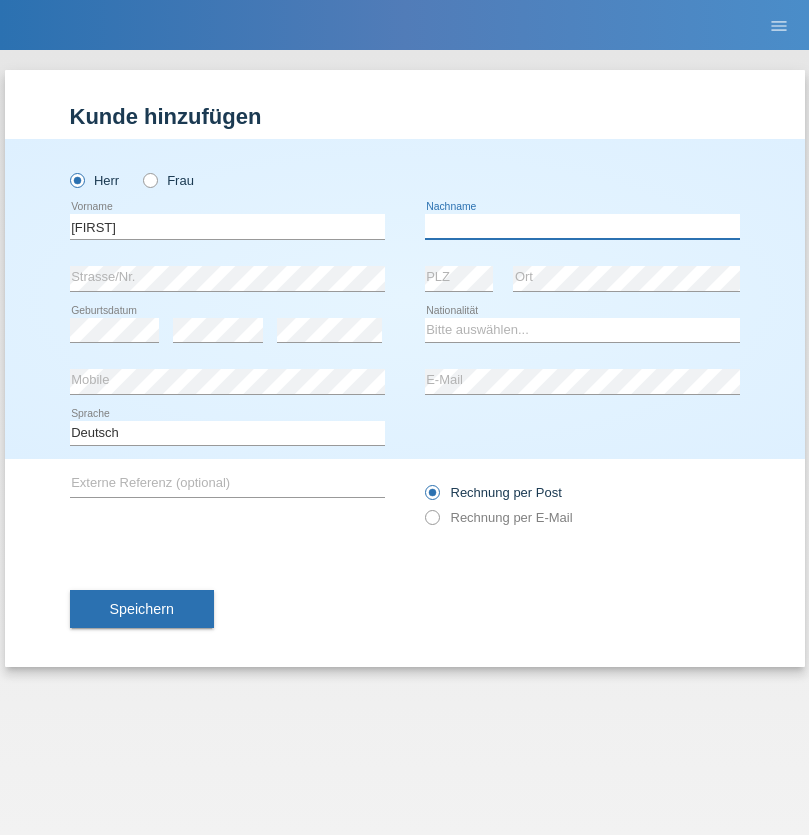 click at bounding box center (582, 226) 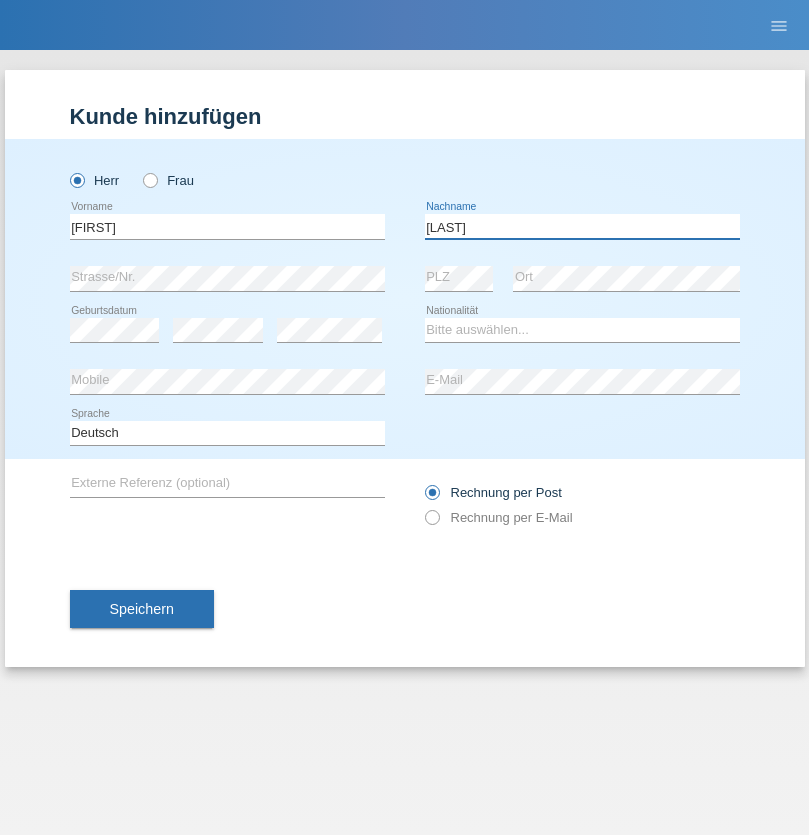 type on "[LAST]" 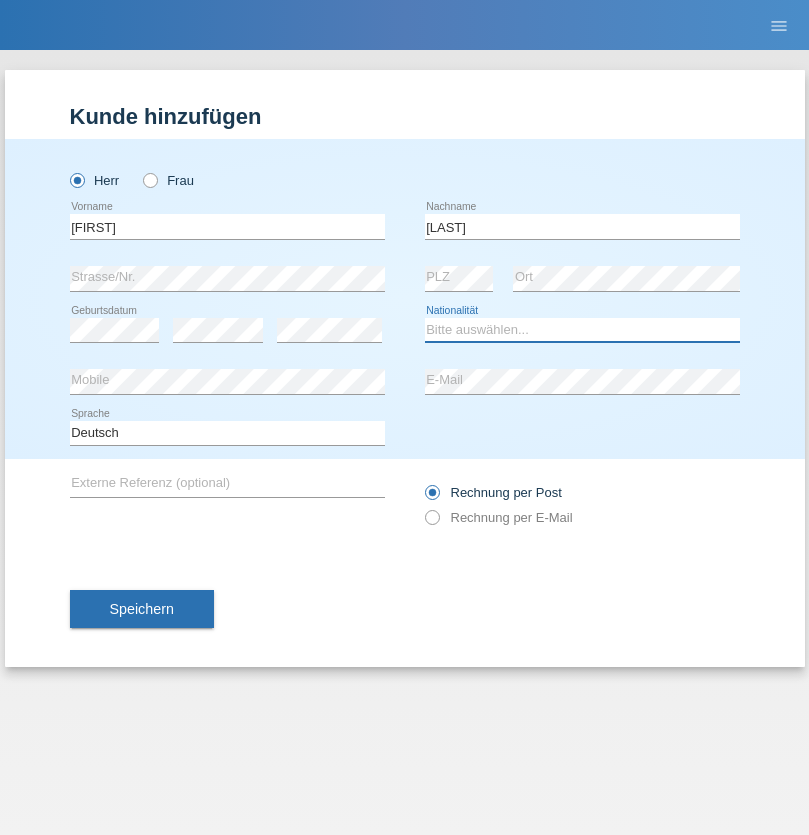 select on "BE" 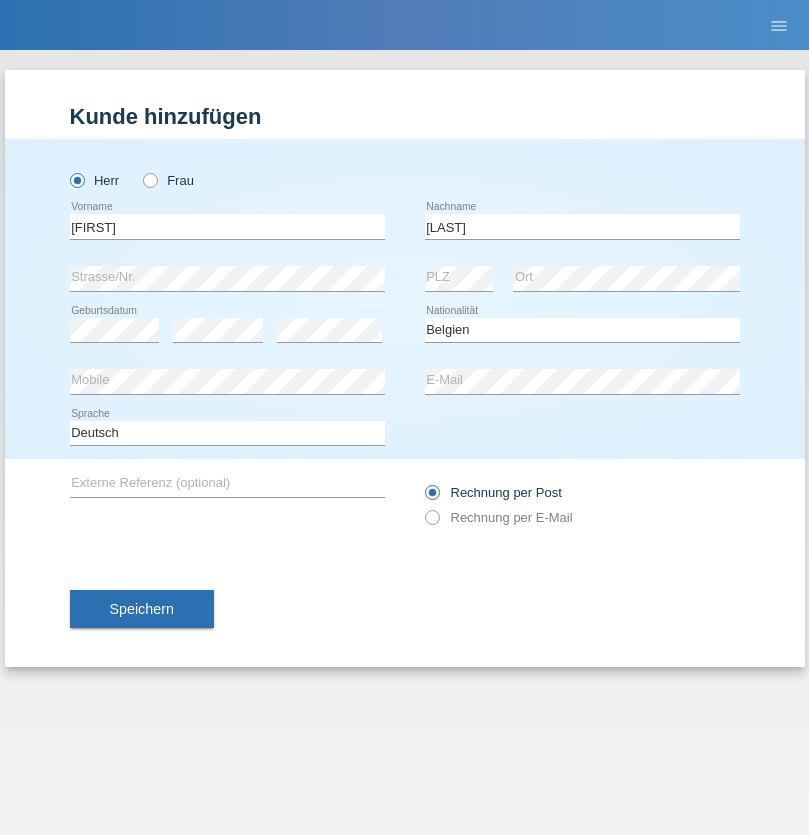 select on "C" 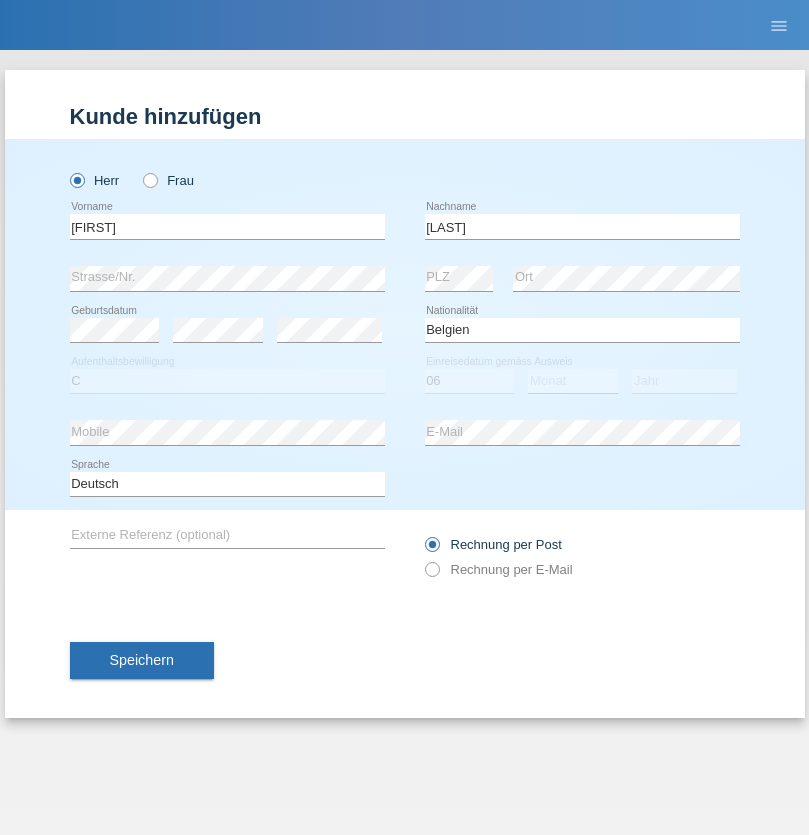 select on "05" 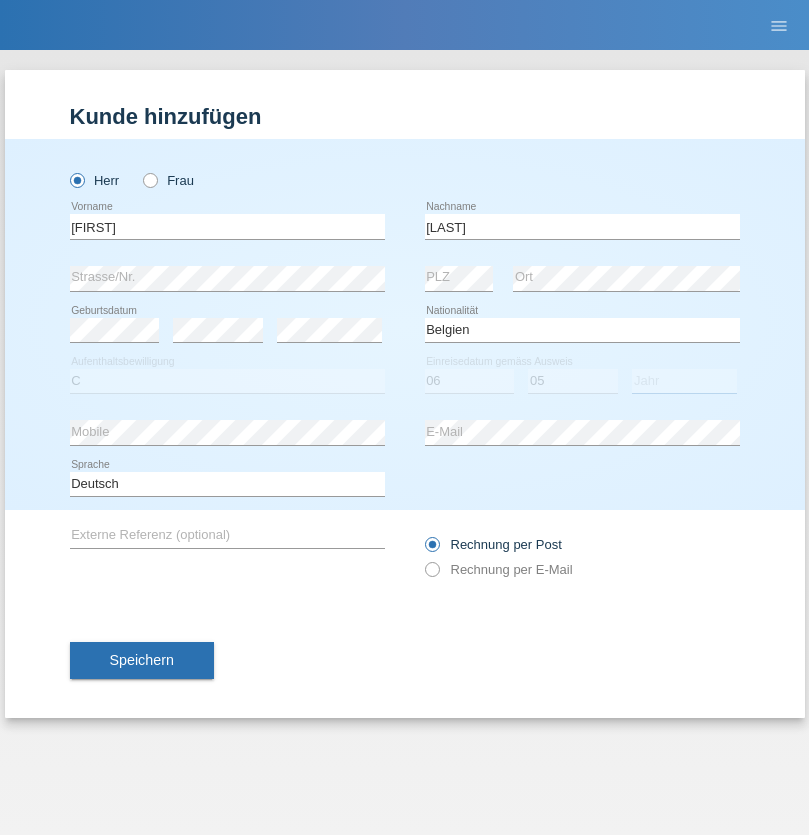 select on "2021" 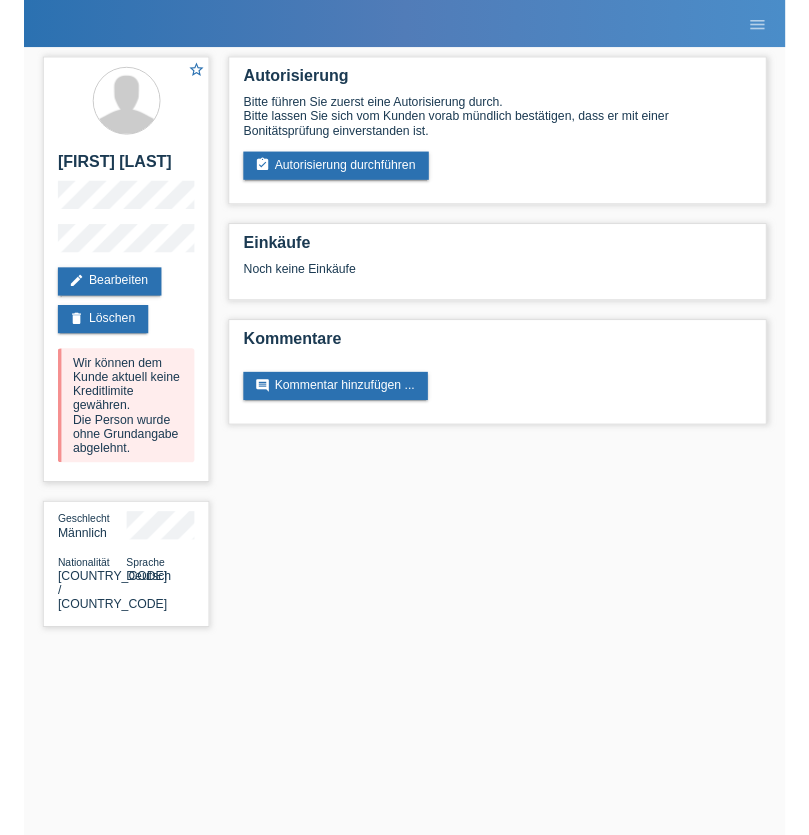 scroll, scrollTop: 0, scrollLeft: 0, axis: both 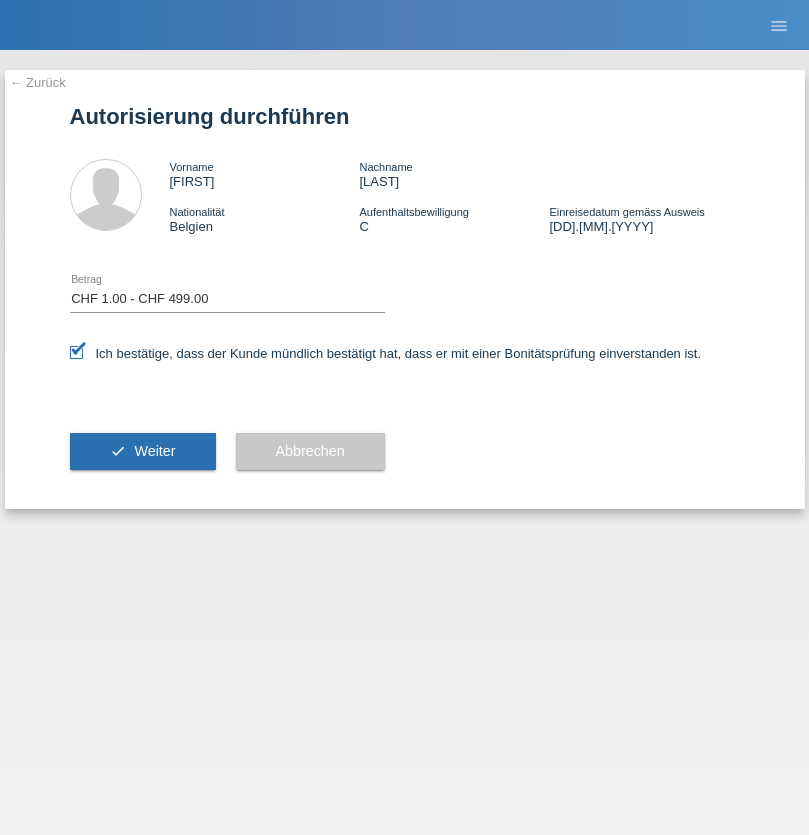 select on "1" 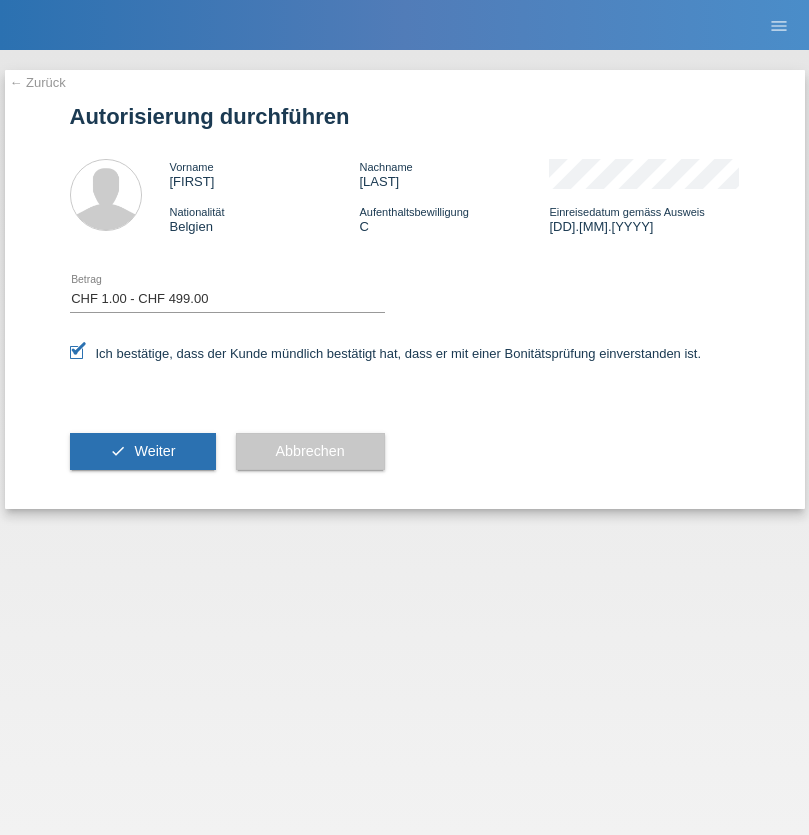 scroll, scrollTop: 0, scrollLeft: 0, axis: both 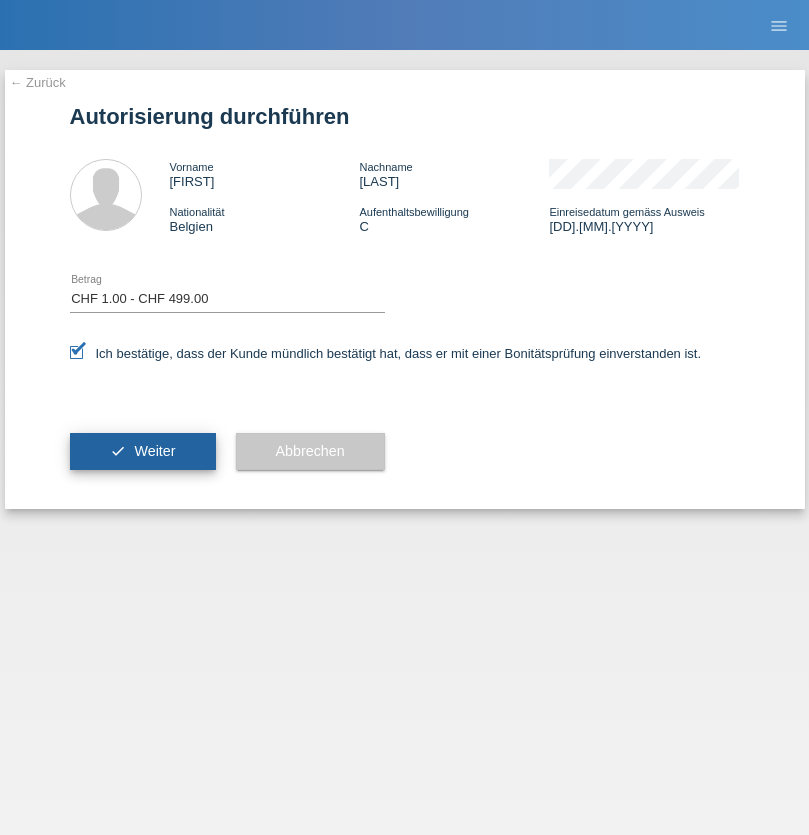 click on "Weiter" at bounding box center (154, 451) 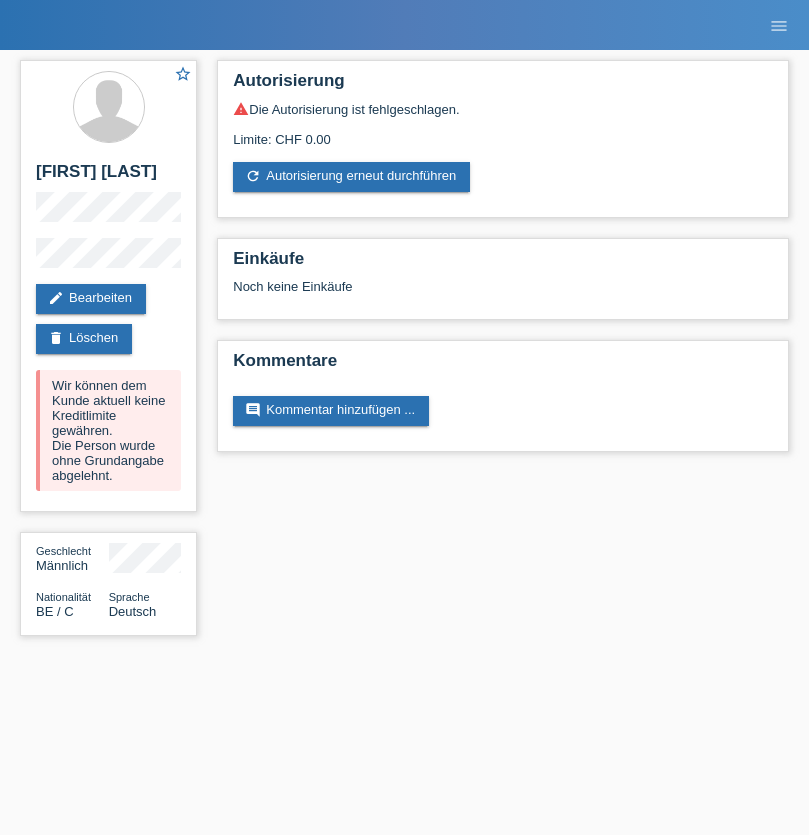 scroll, scrollTop: 0, scrollLeft: 0, axis: both 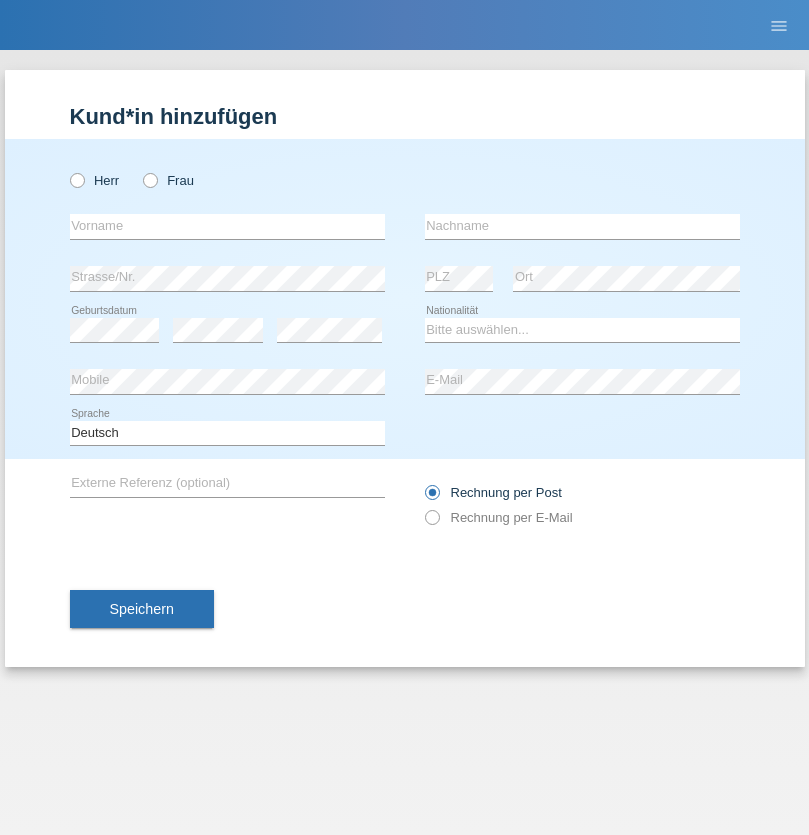 radio on "true" 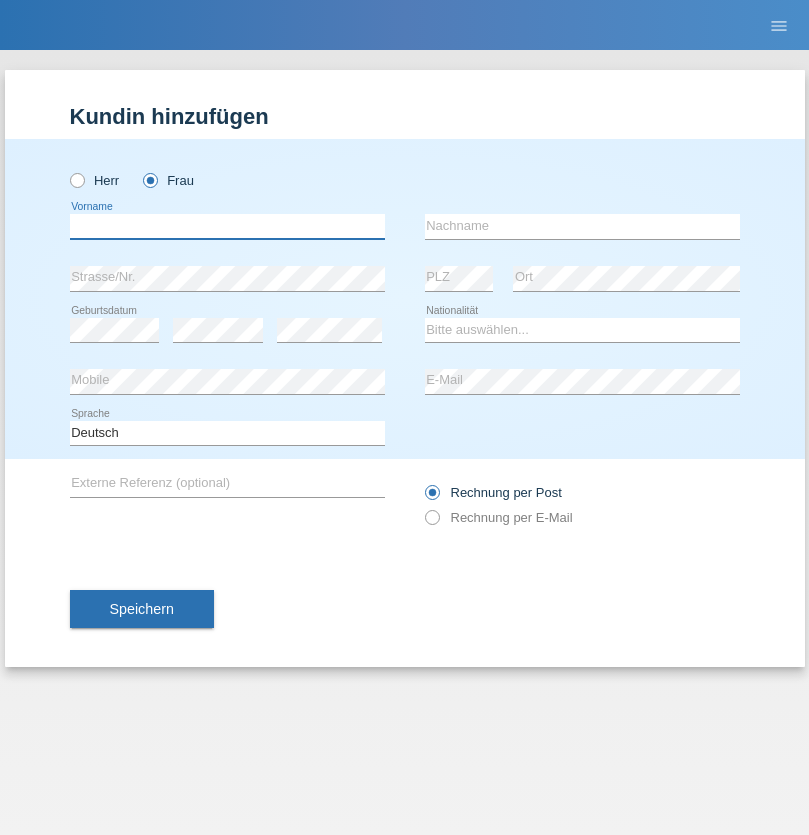 click at bounding box center [227, 226] 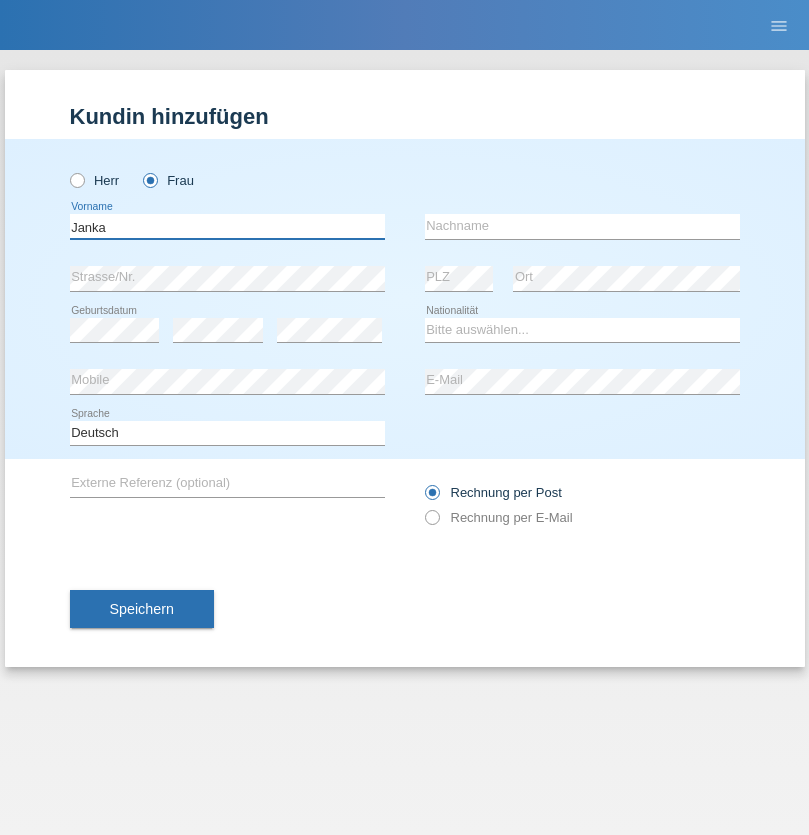type on "Janka" 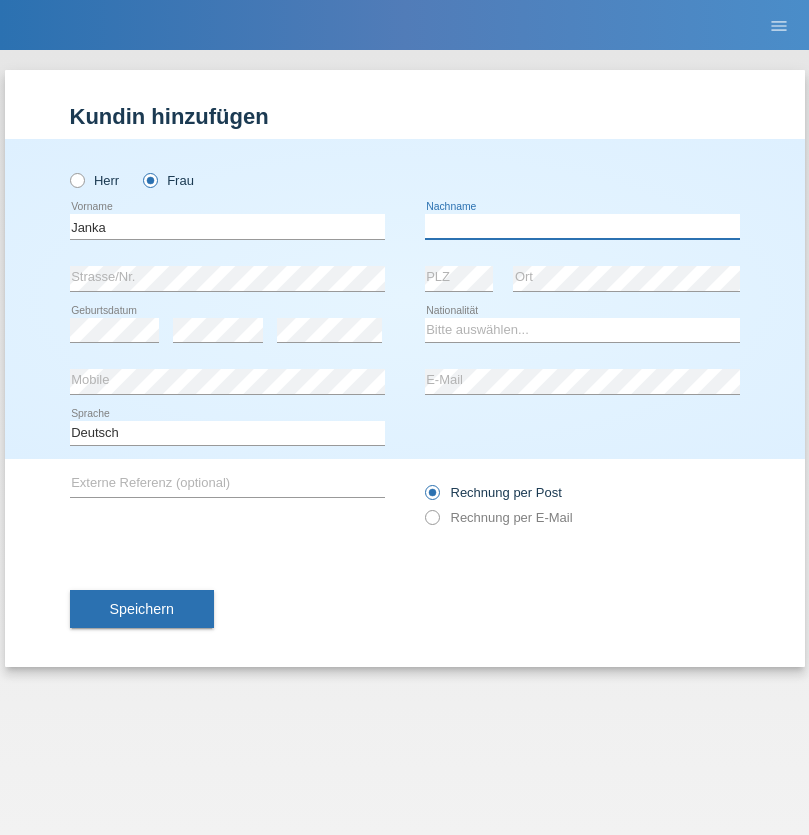 click at bounding box center (582, 226) 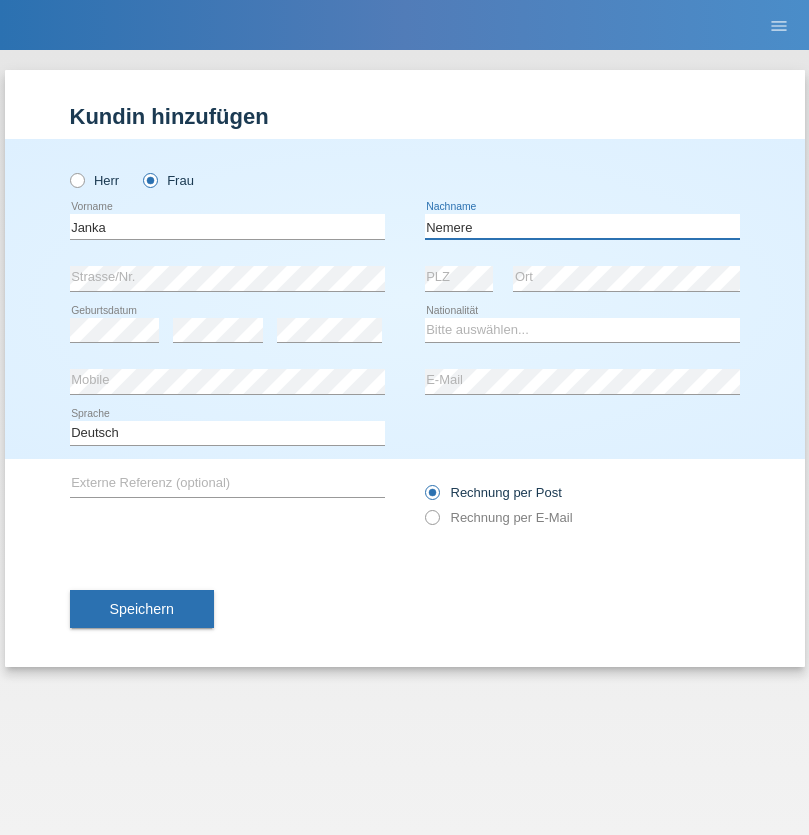 type on "Nemere" 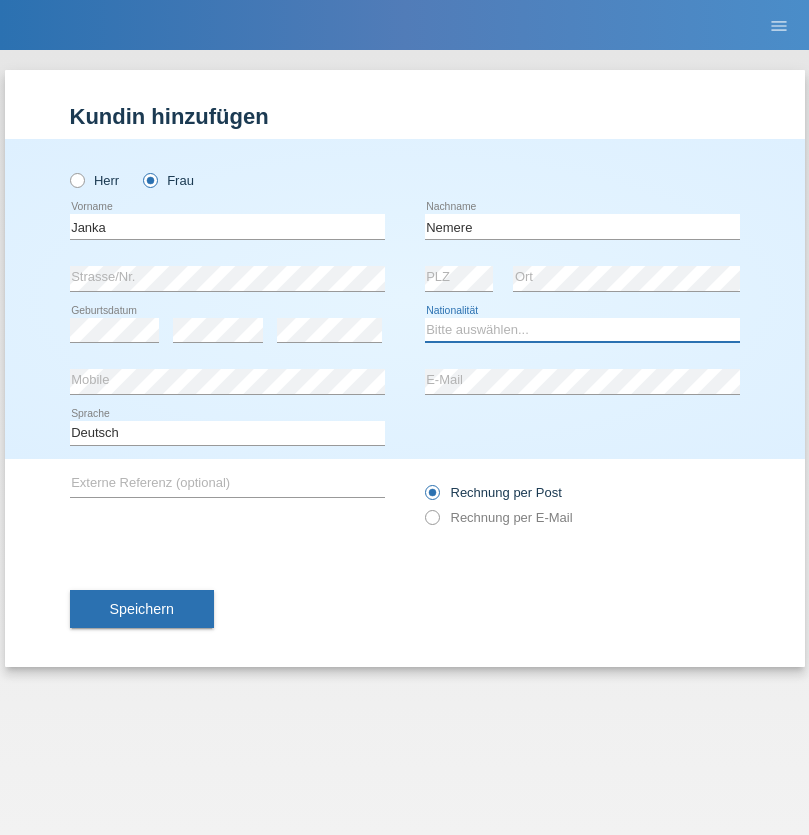 select on "HU" 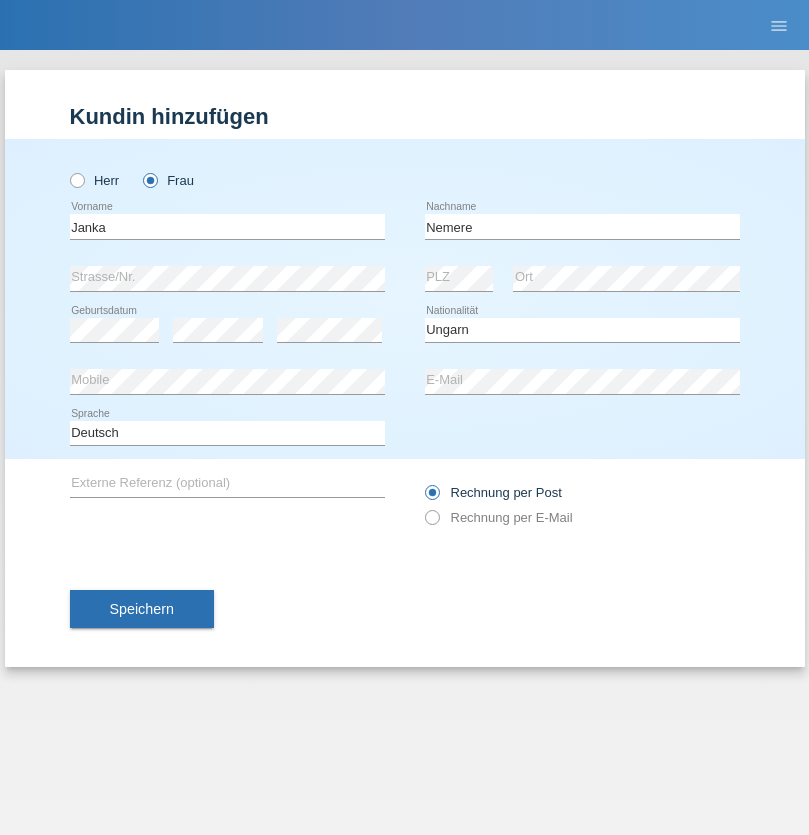 select on "C" 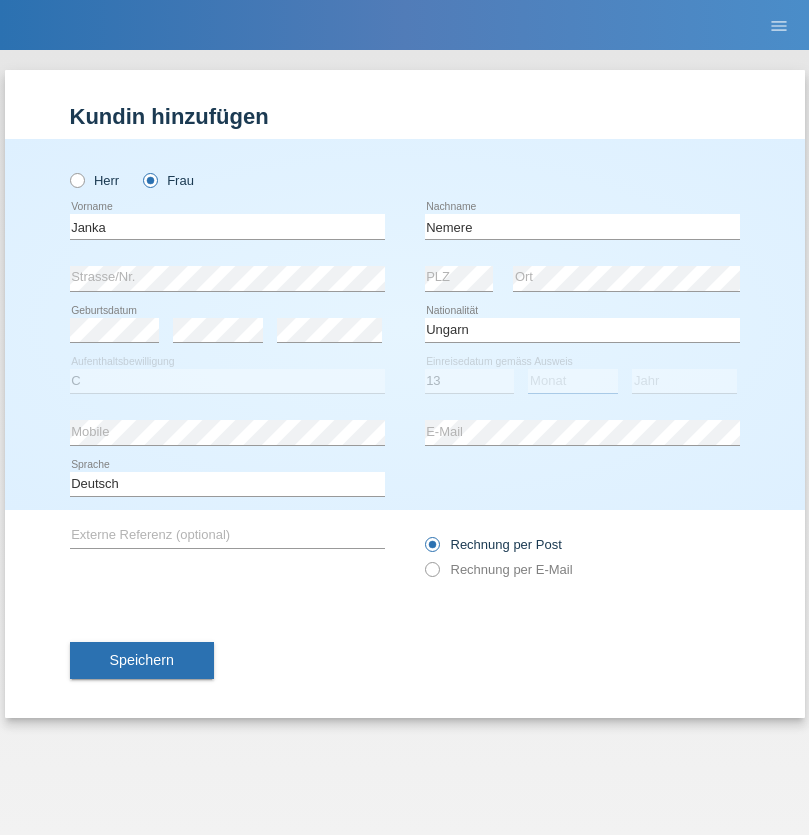 select on "12" 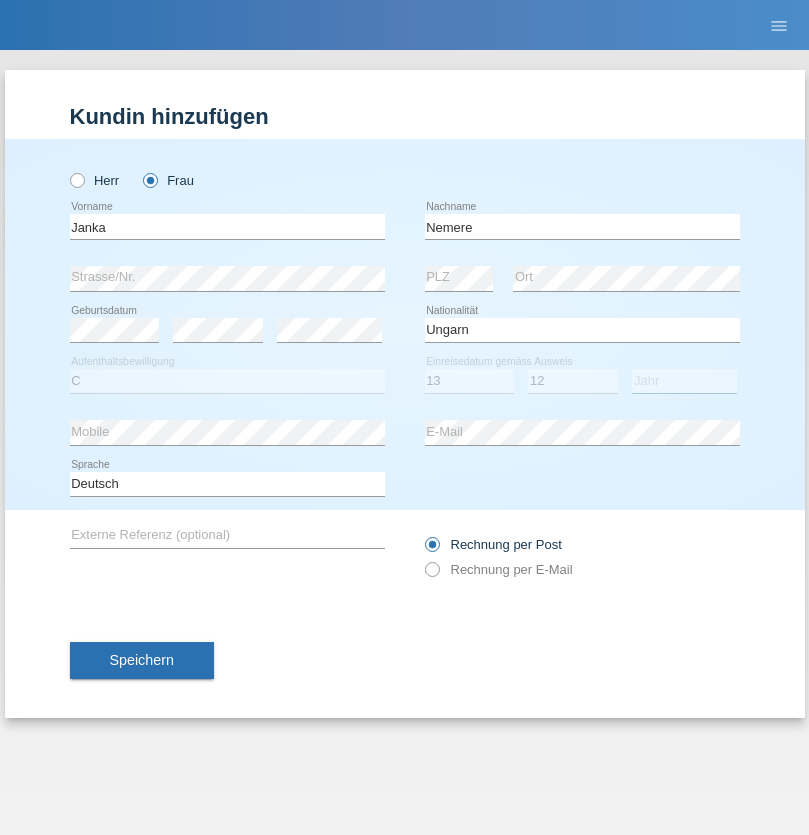 select on "2021" 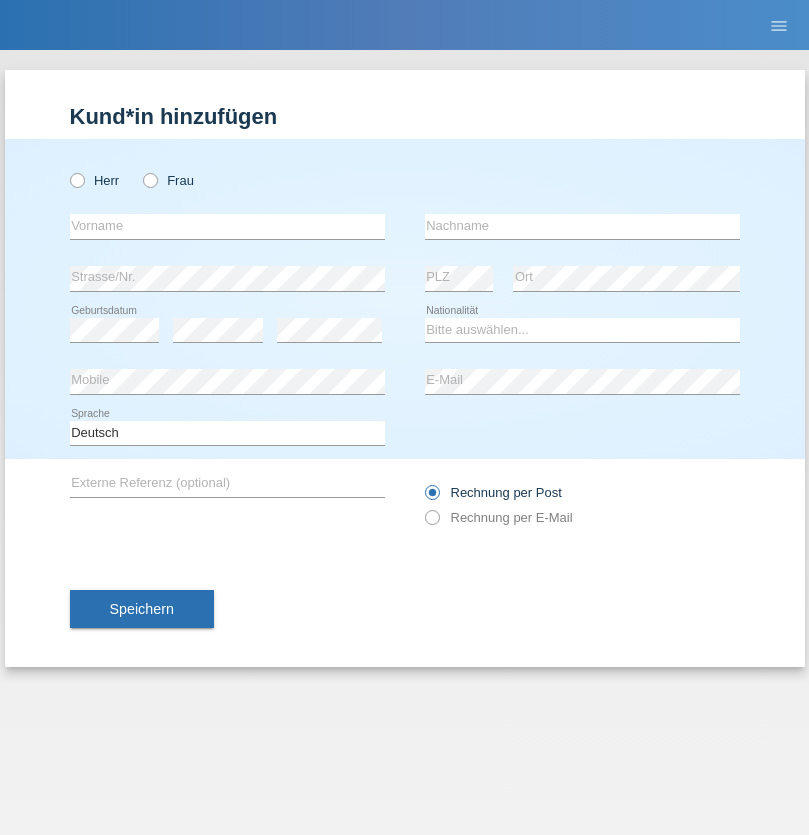 scroll, scrollTop: 0, scrollLeft: 0, axis: both 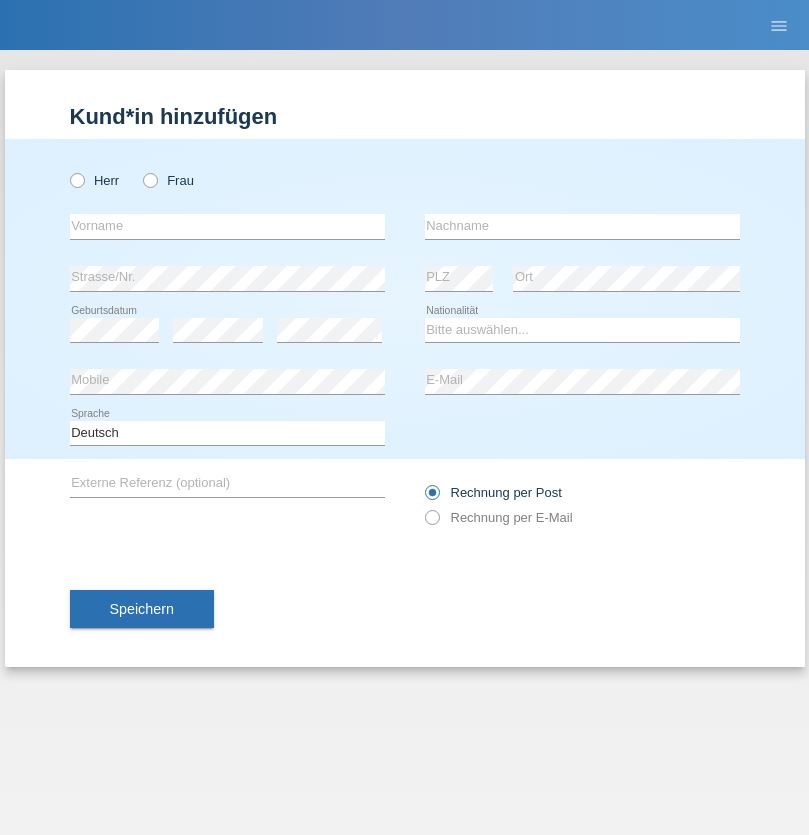 radio on "true" 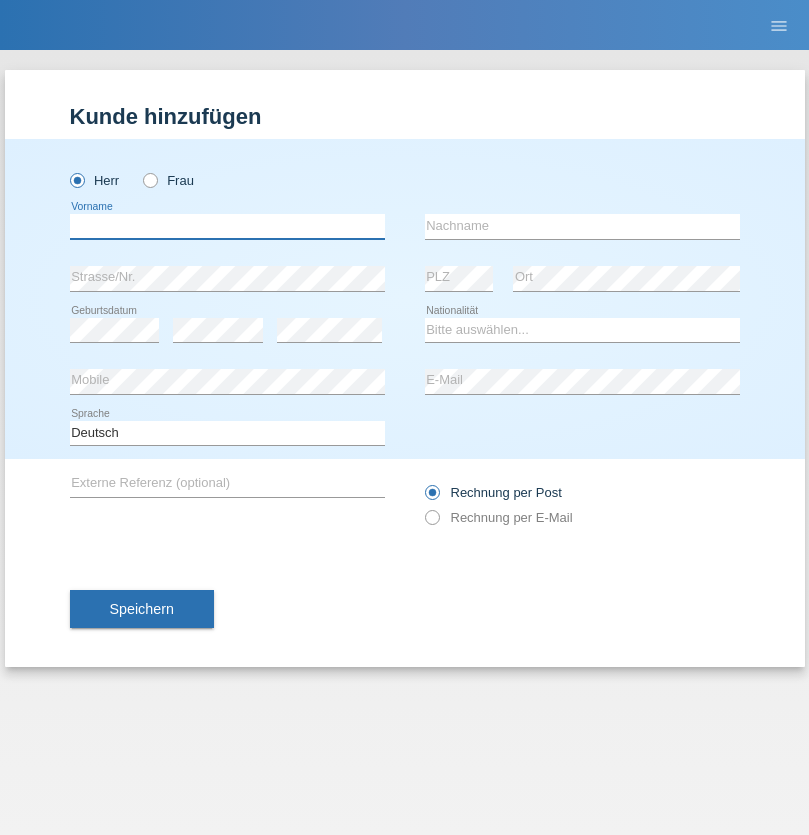 click at bounding box center (227, 226) 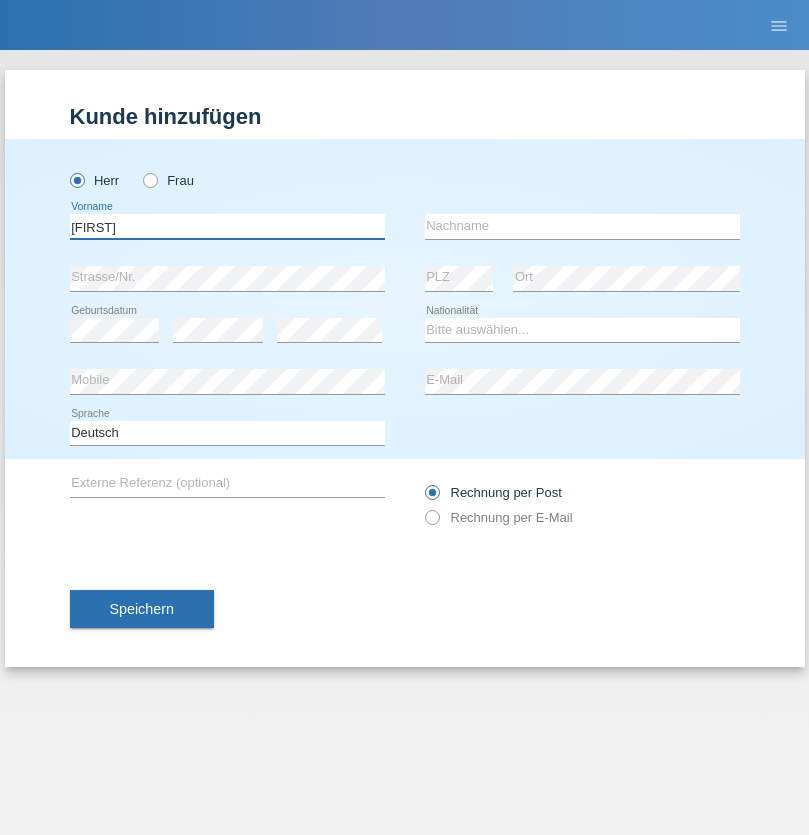type on "[FIRST]" 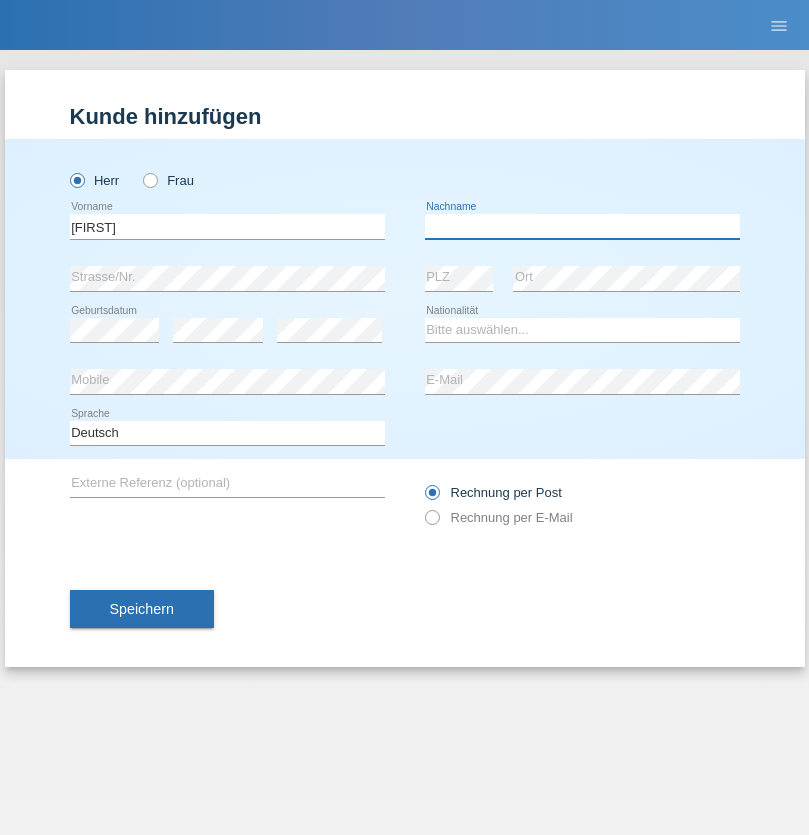 click at bounding box center (582, 226) 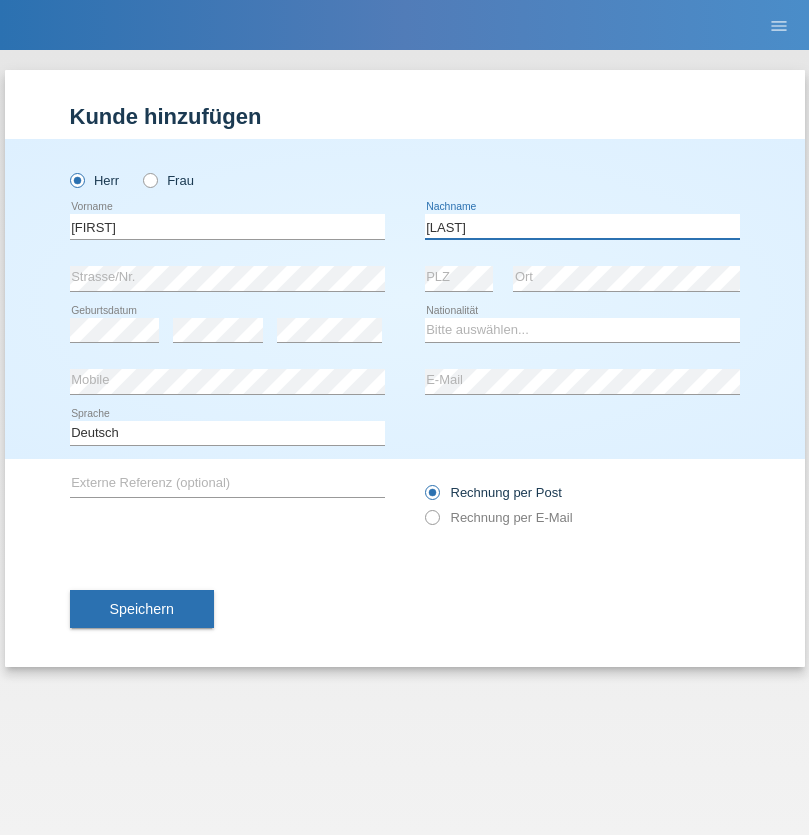 type on "[LAST]" 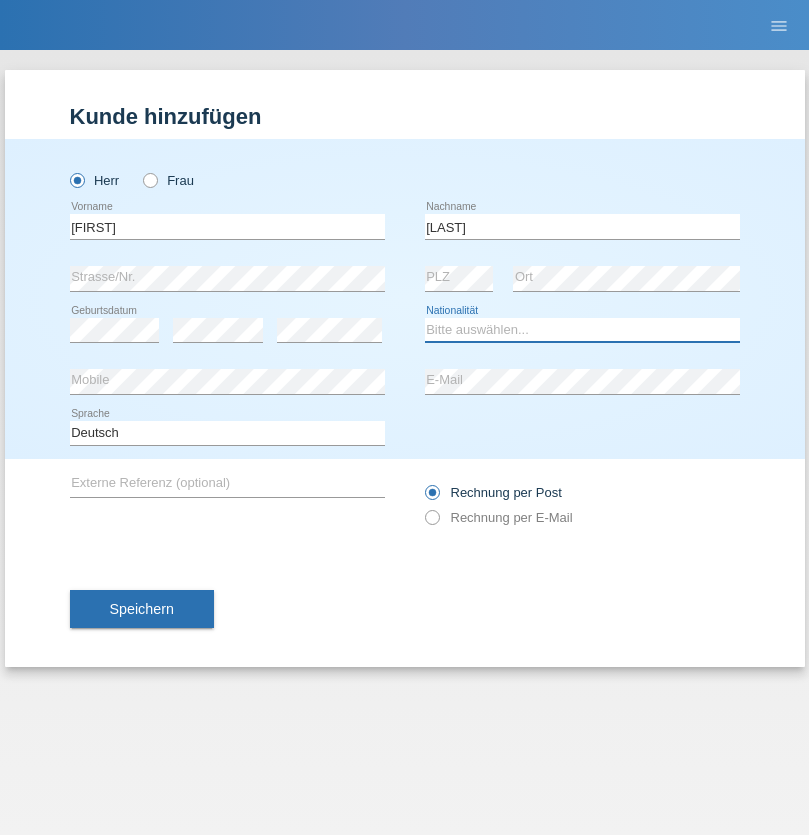 select on "PT" 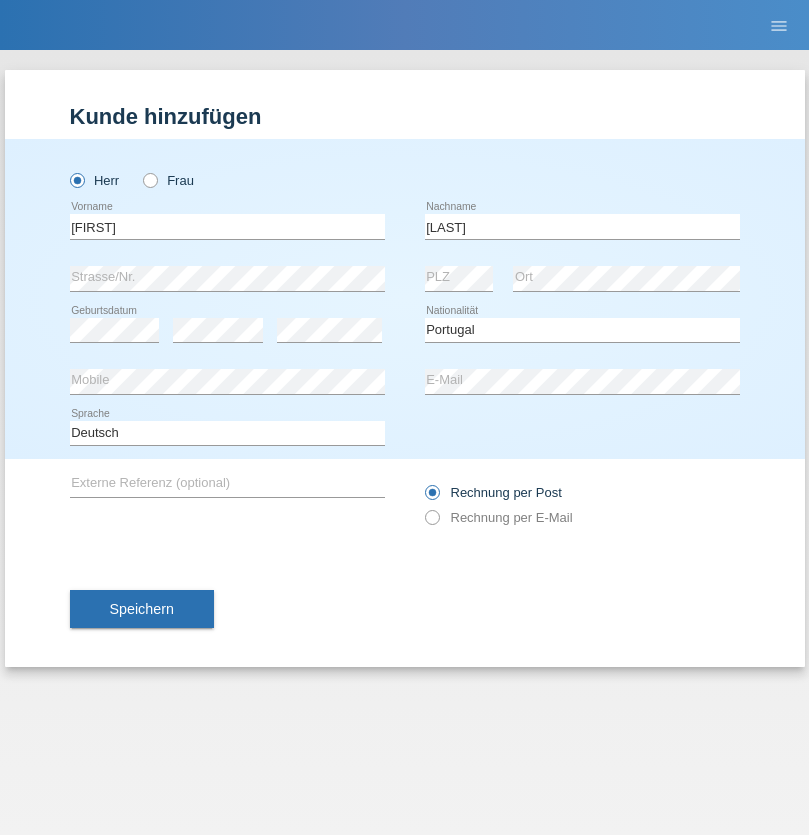 select on "C" 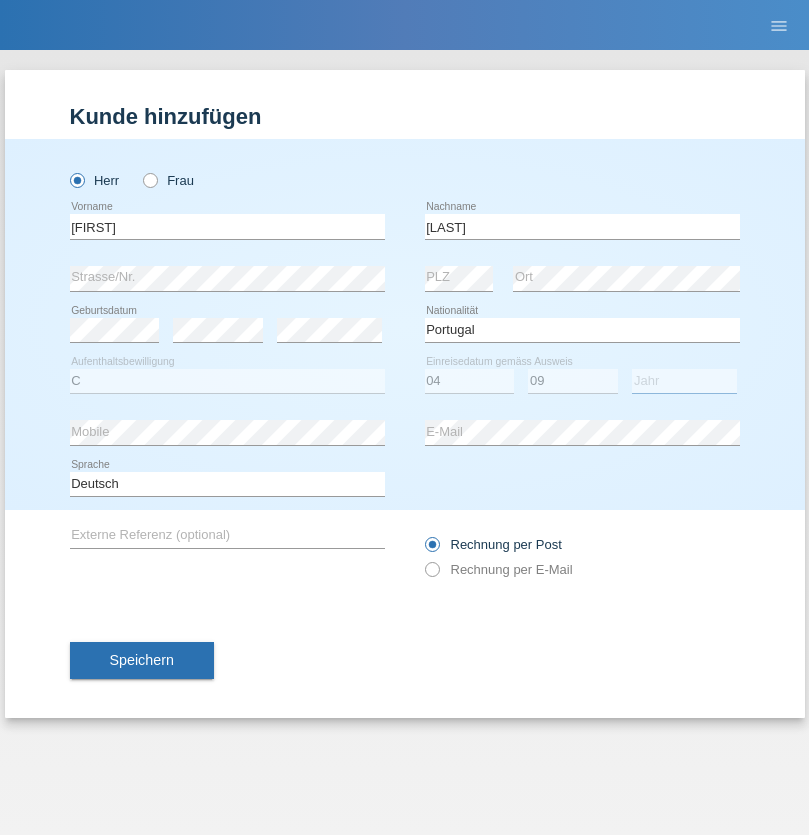 select on "2021" 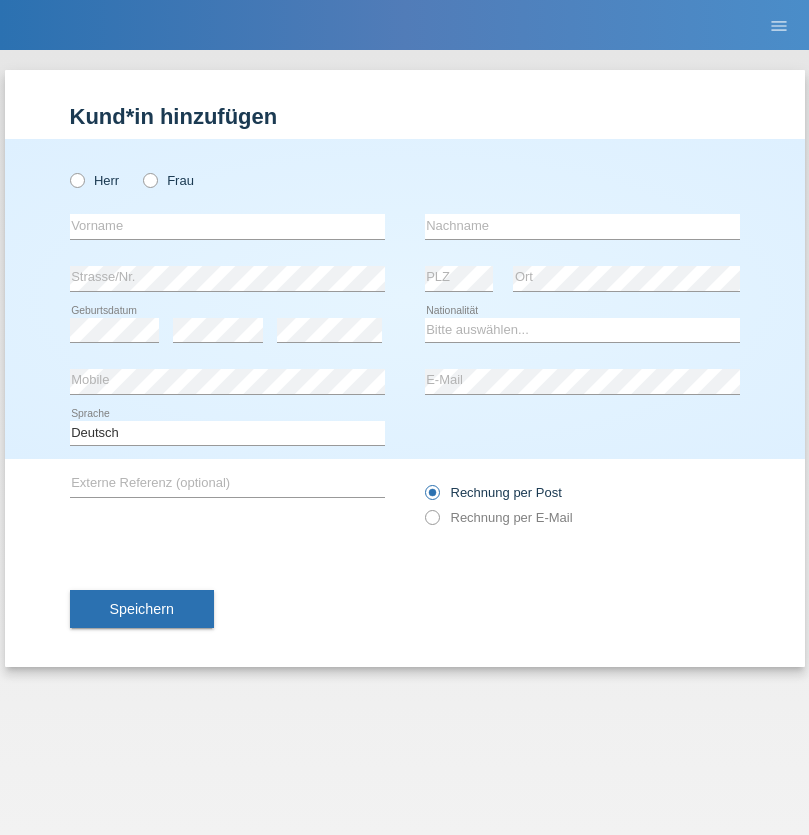 scroll, scrollTop: 0, scrollLeft: 0, axis: both 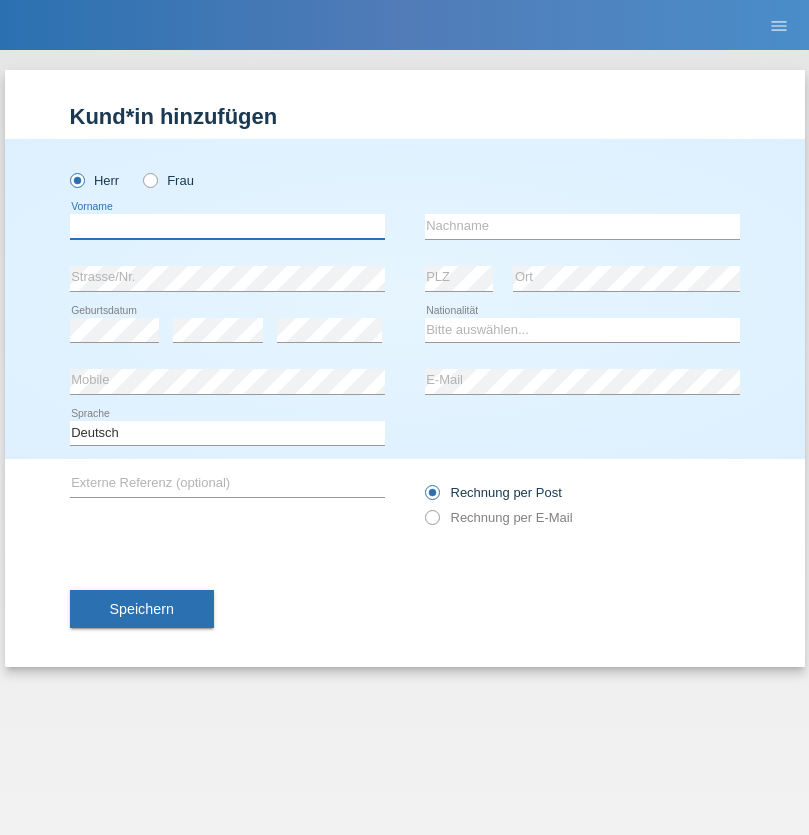 click at bounding box center (227, 226) 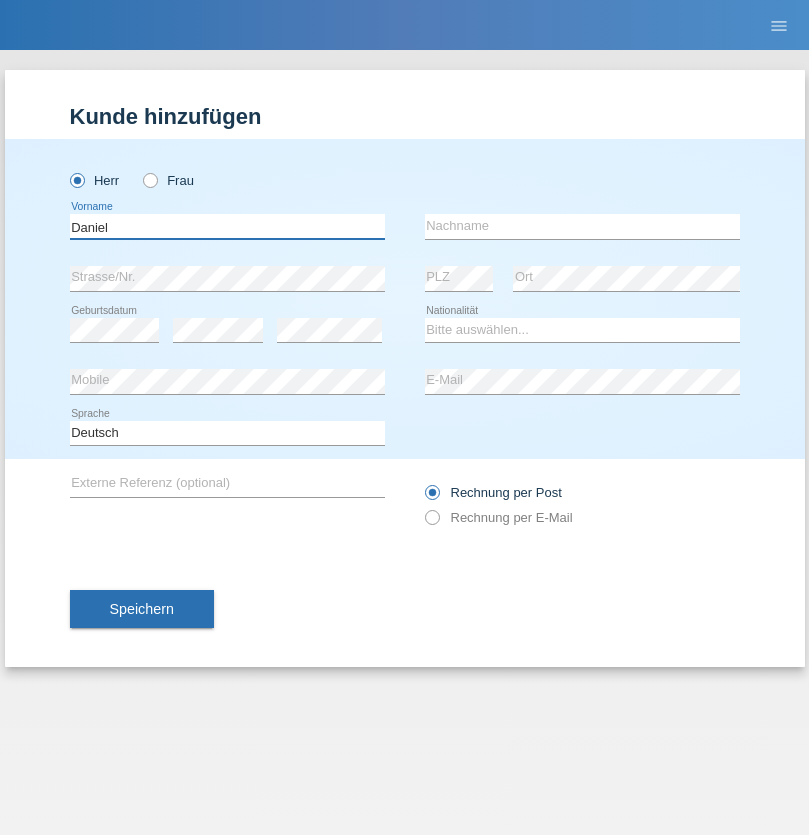 type on "Daniel" 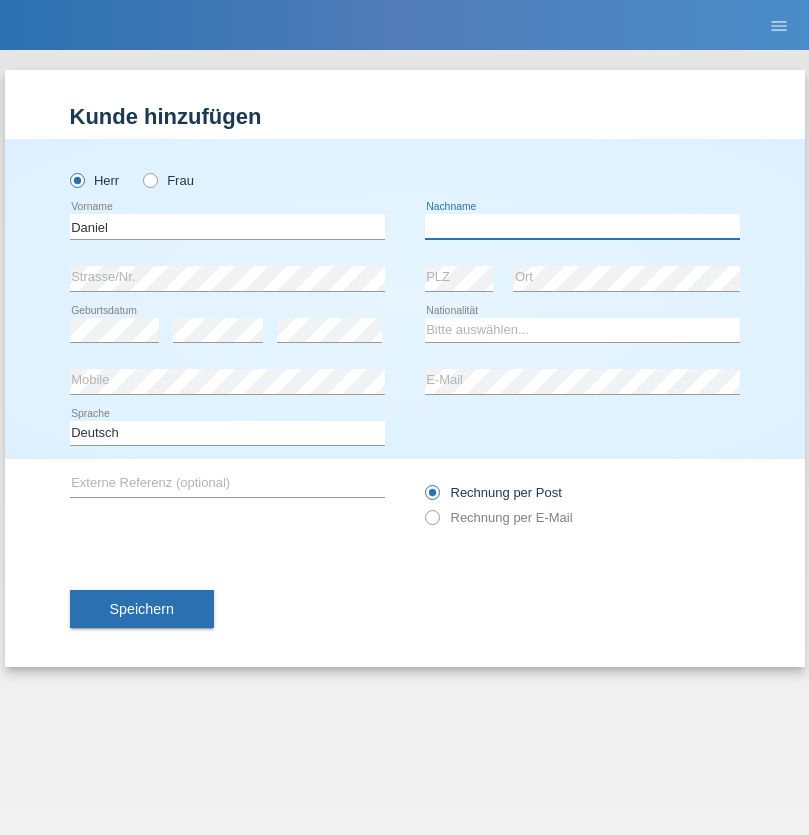 click at bounding box center [582, 226] 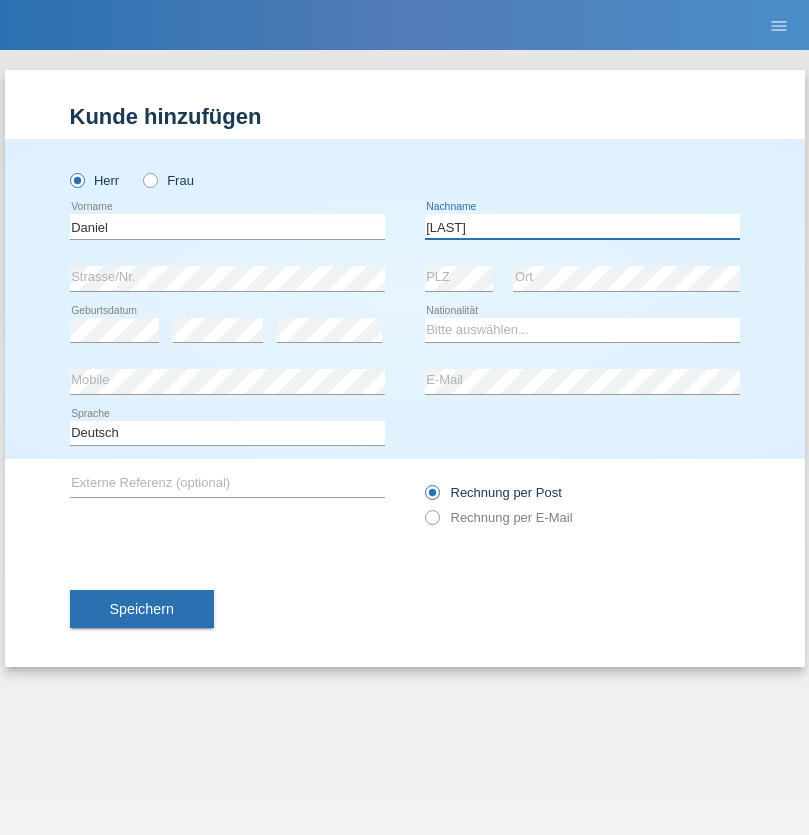 type on "[LAST]" 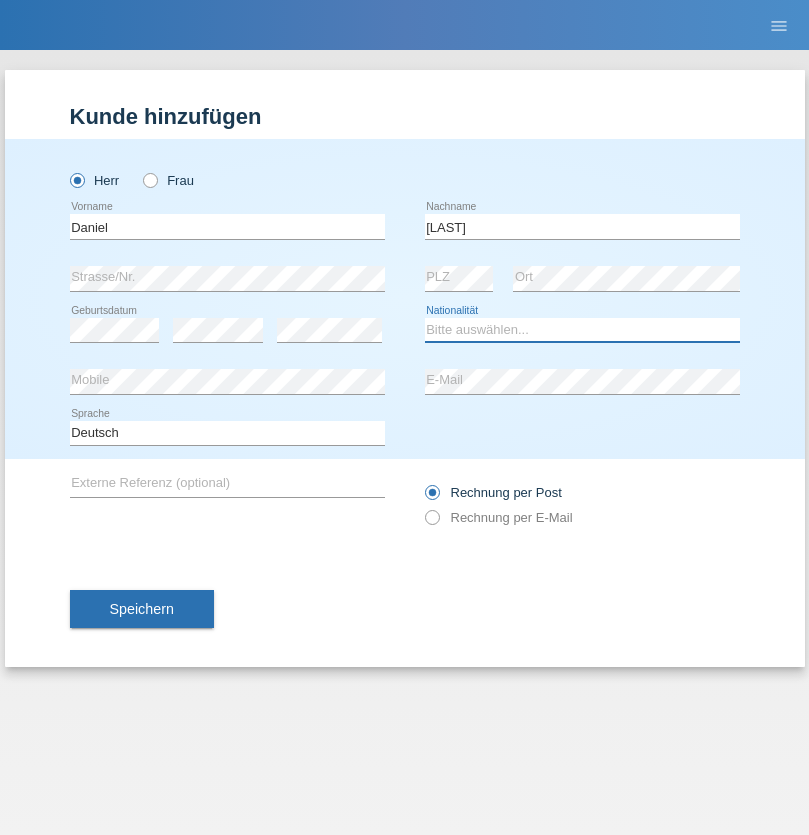 select on "CH" 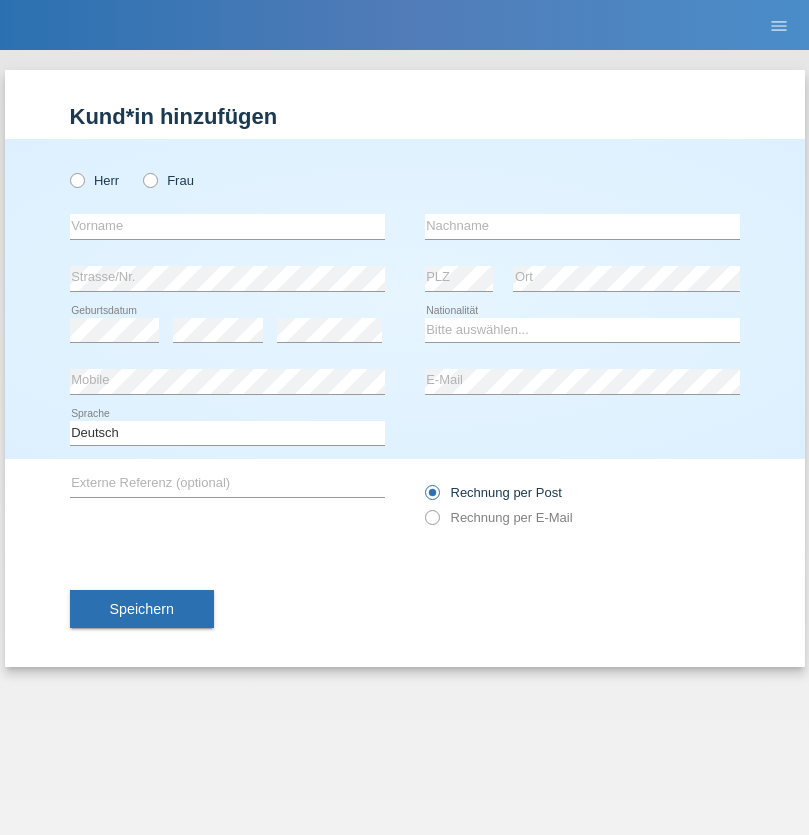 scroll, scrollTop: 0, scrollLeft: 0, axis: both 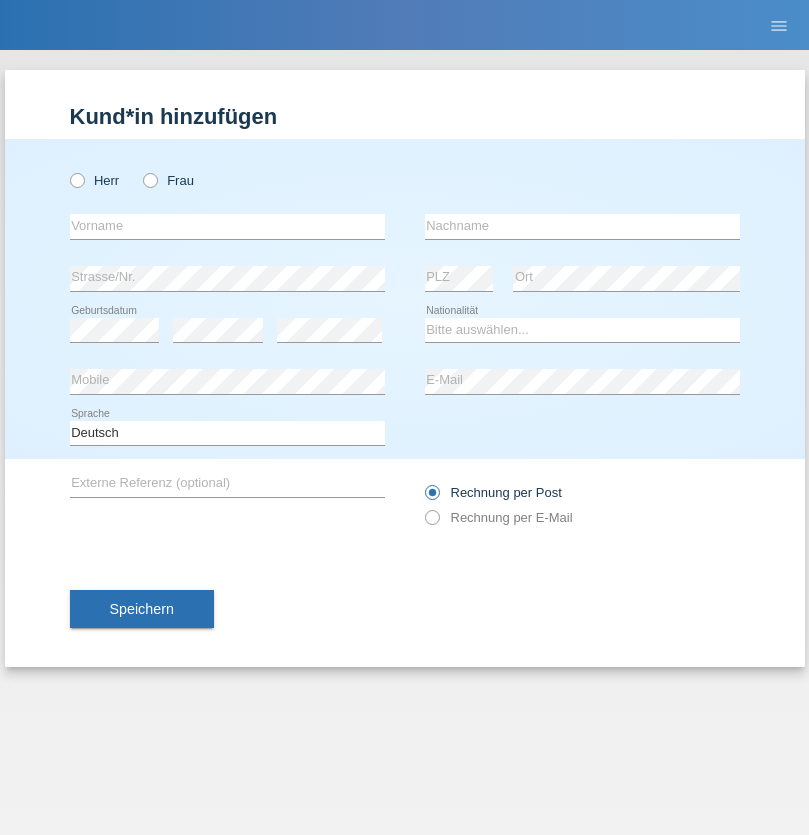 radio on "true" 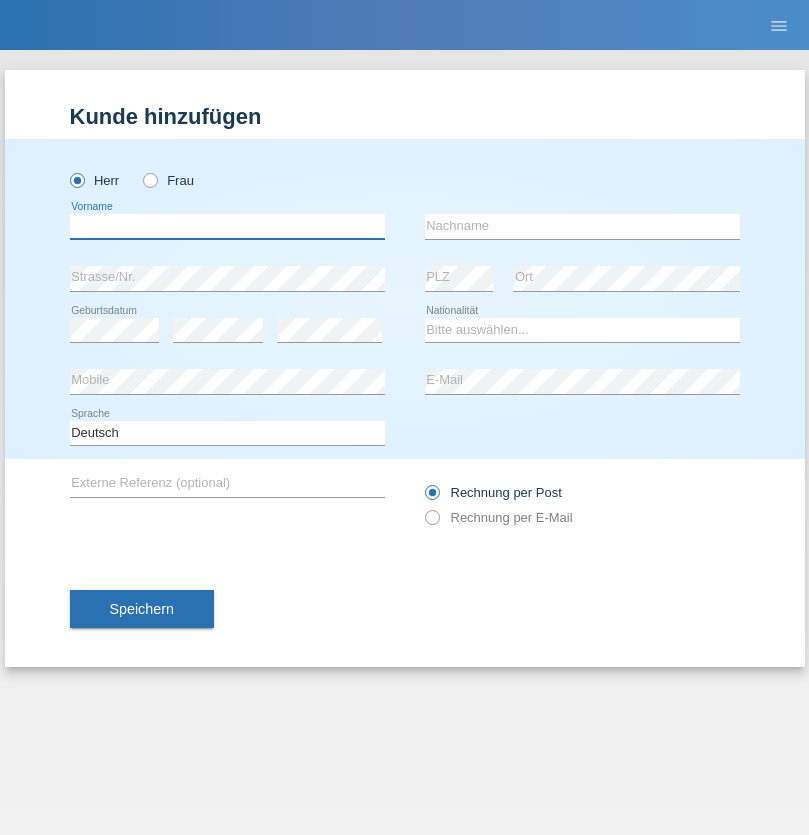 click at bounding box center [227, 226] 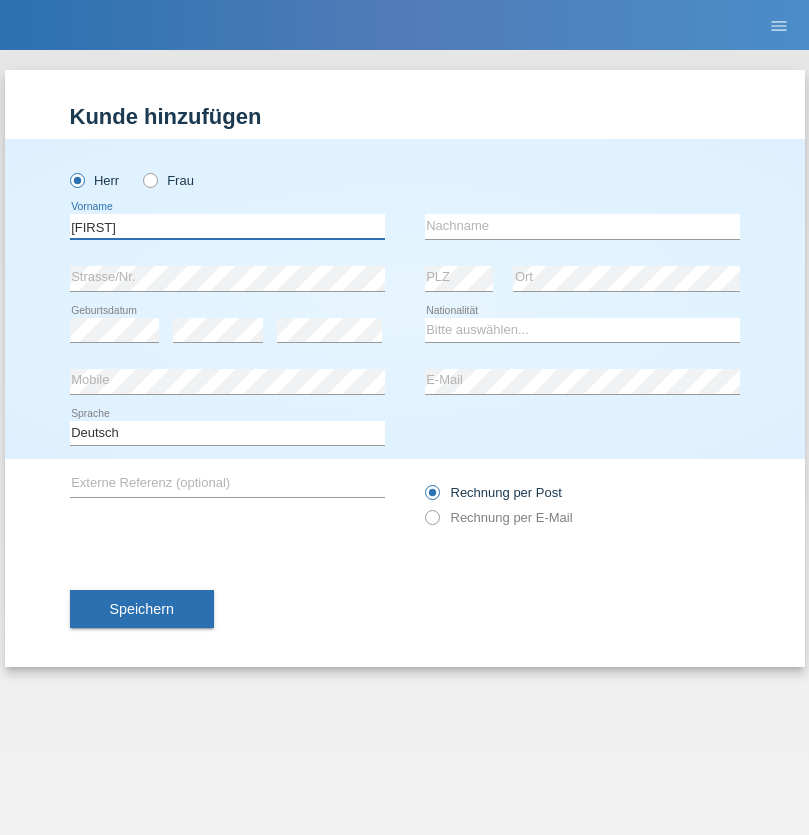 type on "[FIRST]" 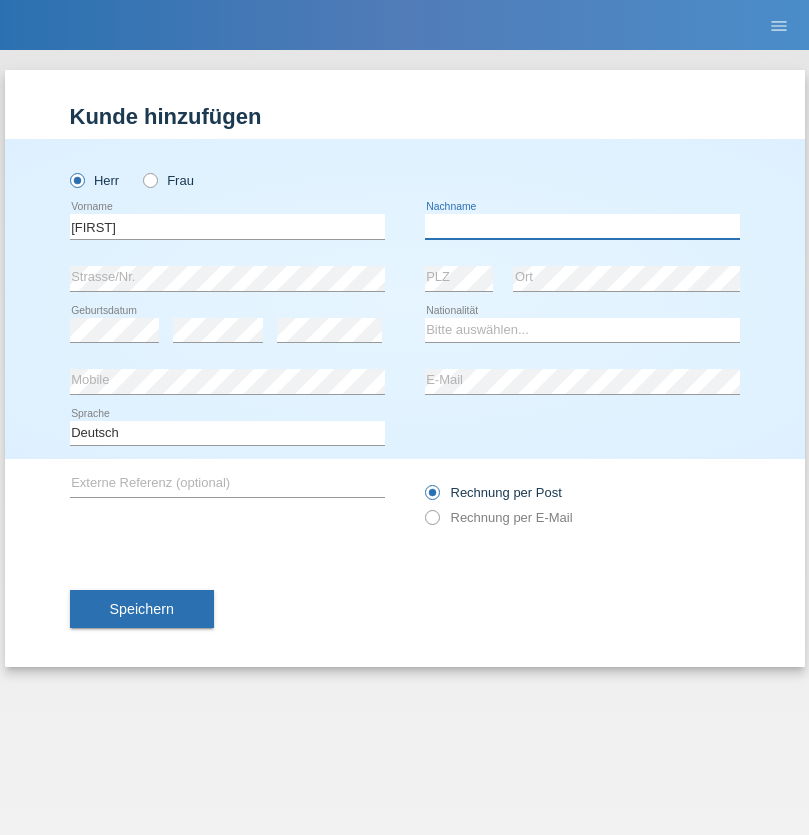 click at bounding box center (582, 226) 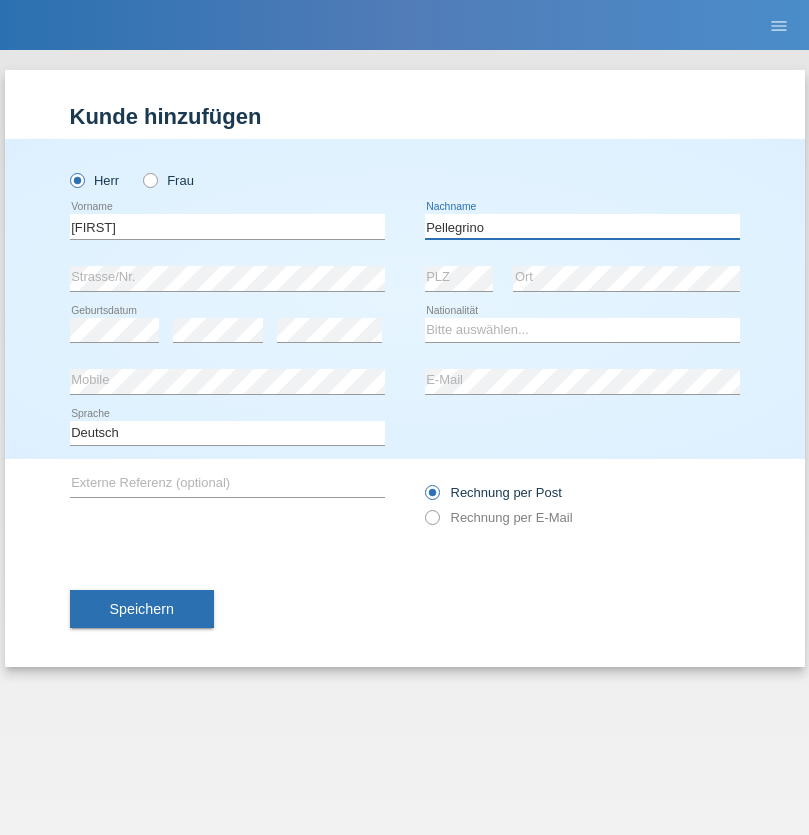 type on "Pellegrino" 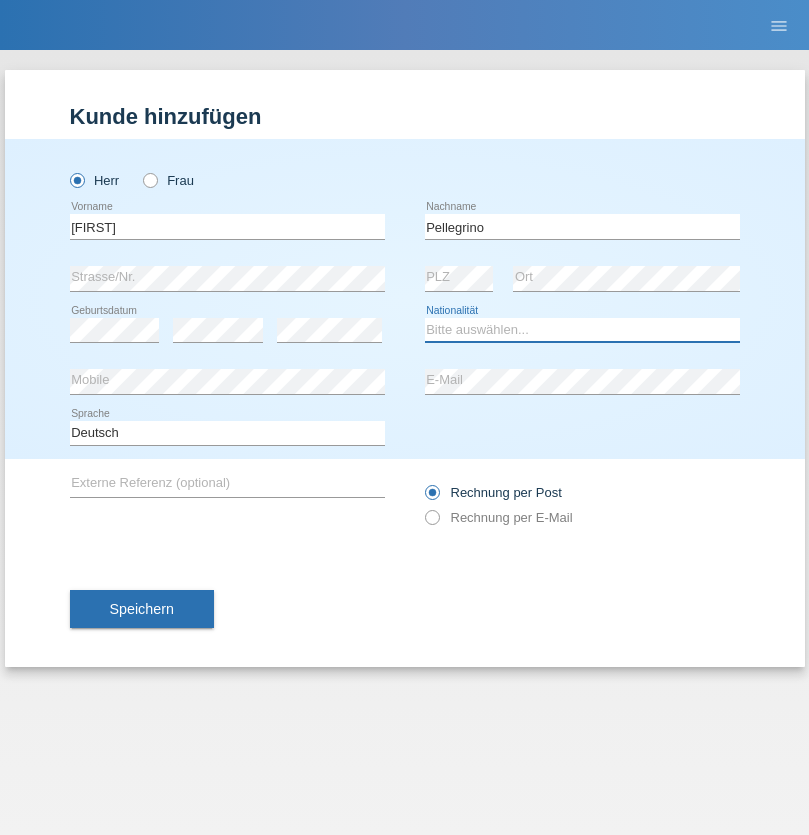 select on "IT" 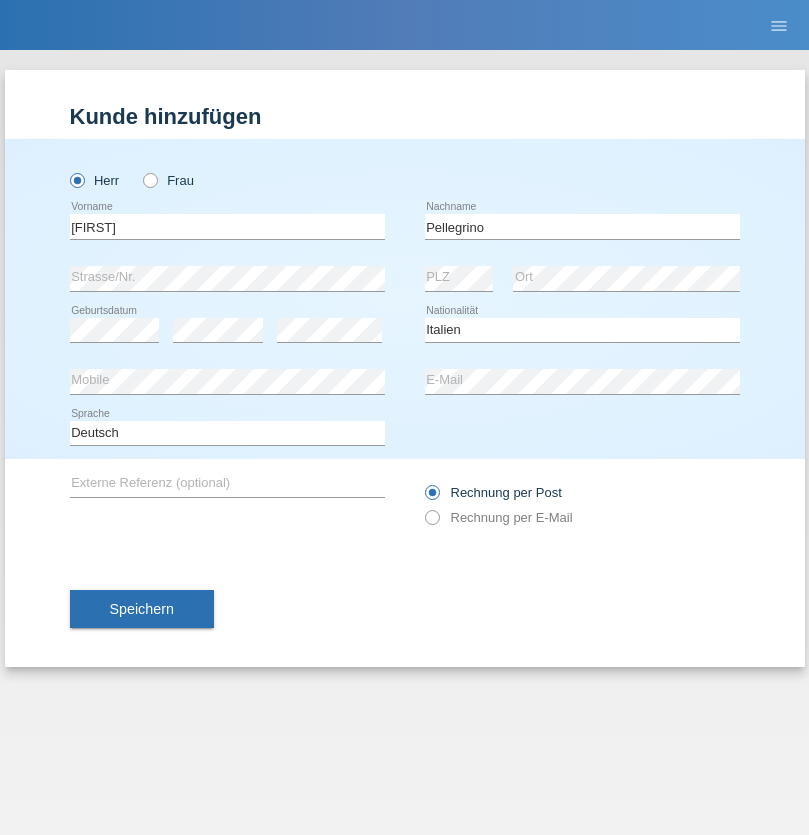 select on "C" 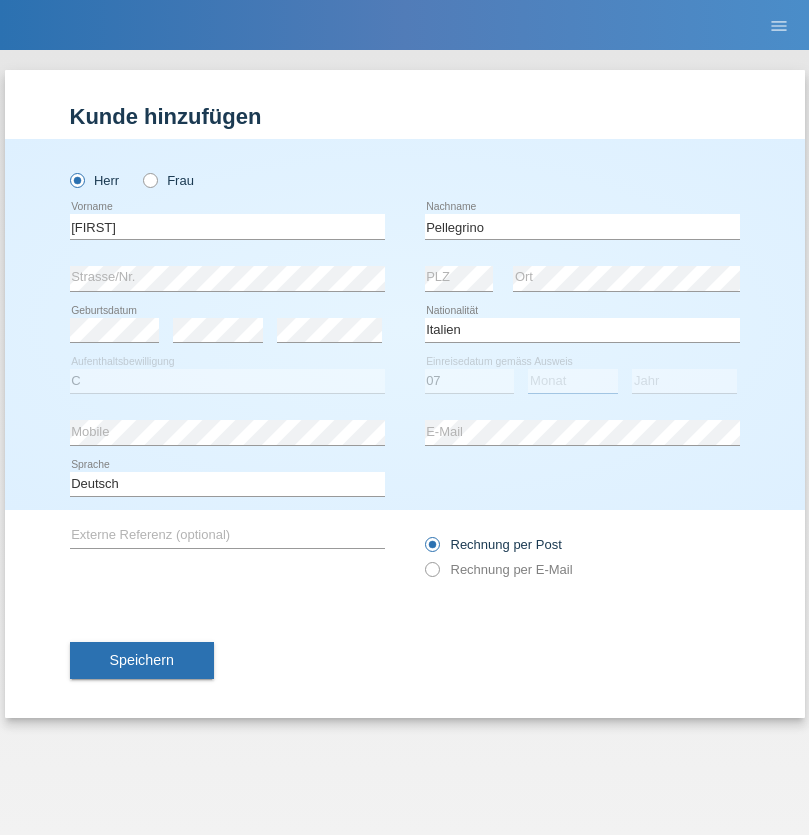 select on "07" 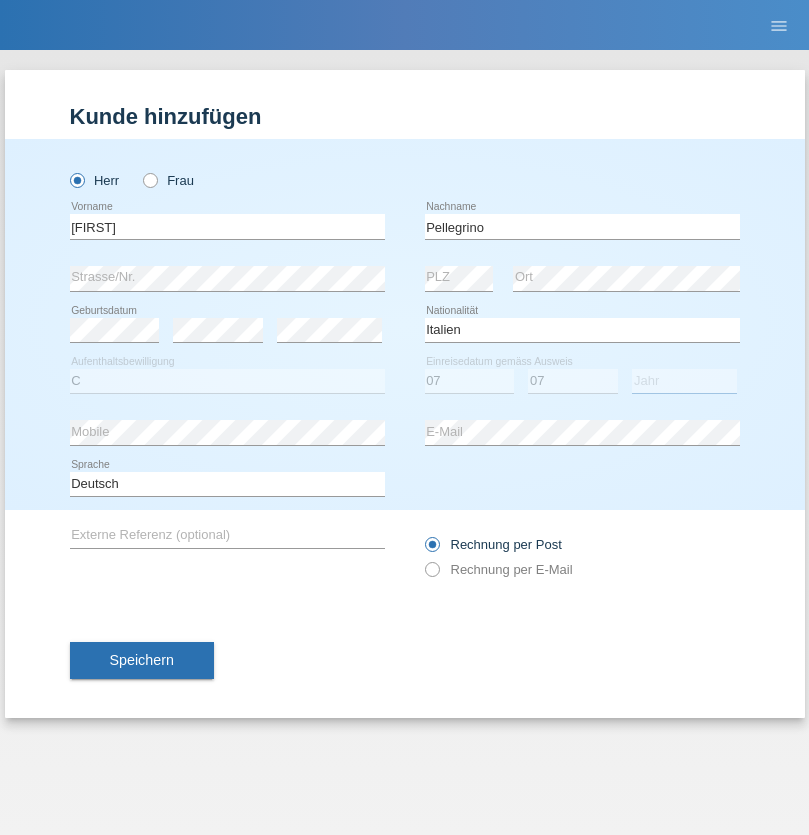 select on "2021" 